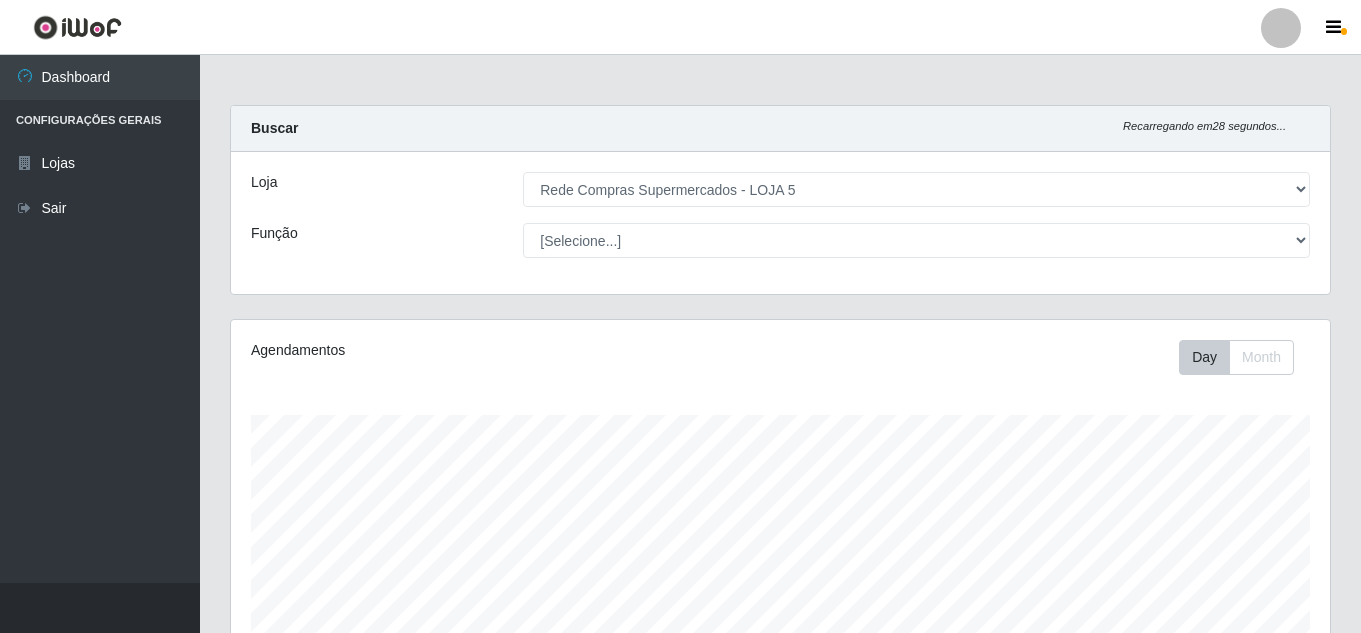 select on "397" 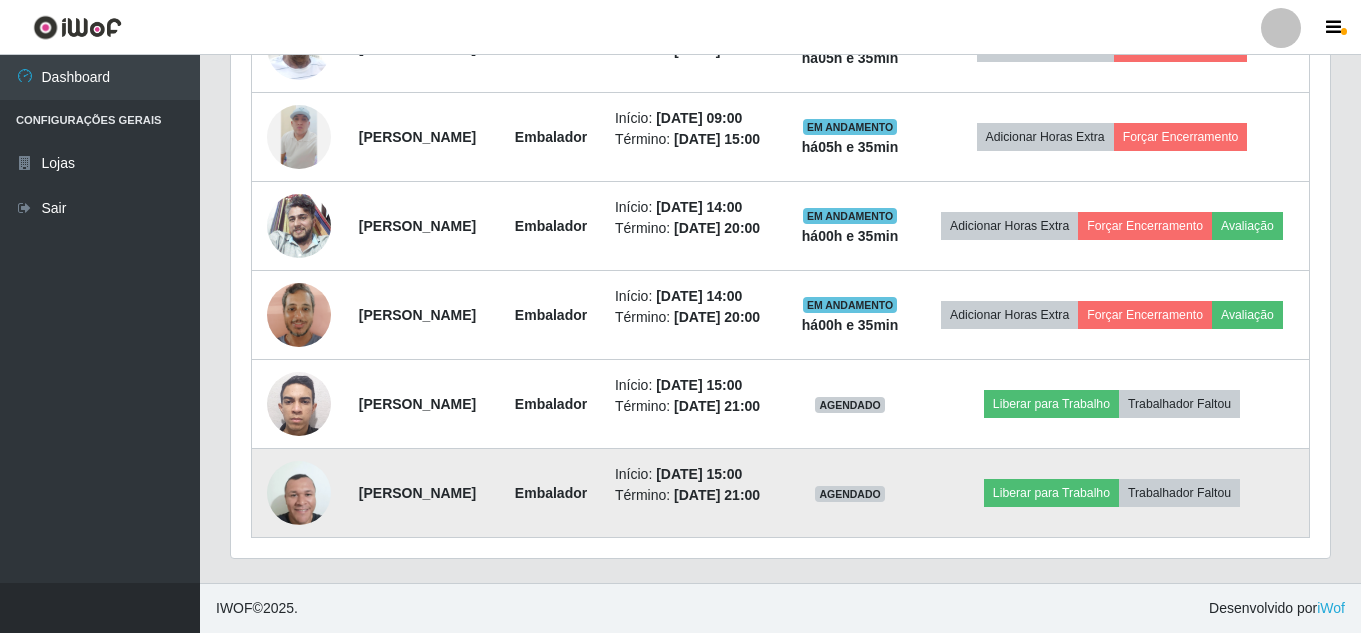 scroll, scrollTop: 999585, scrollLeft: 998901, axis: both 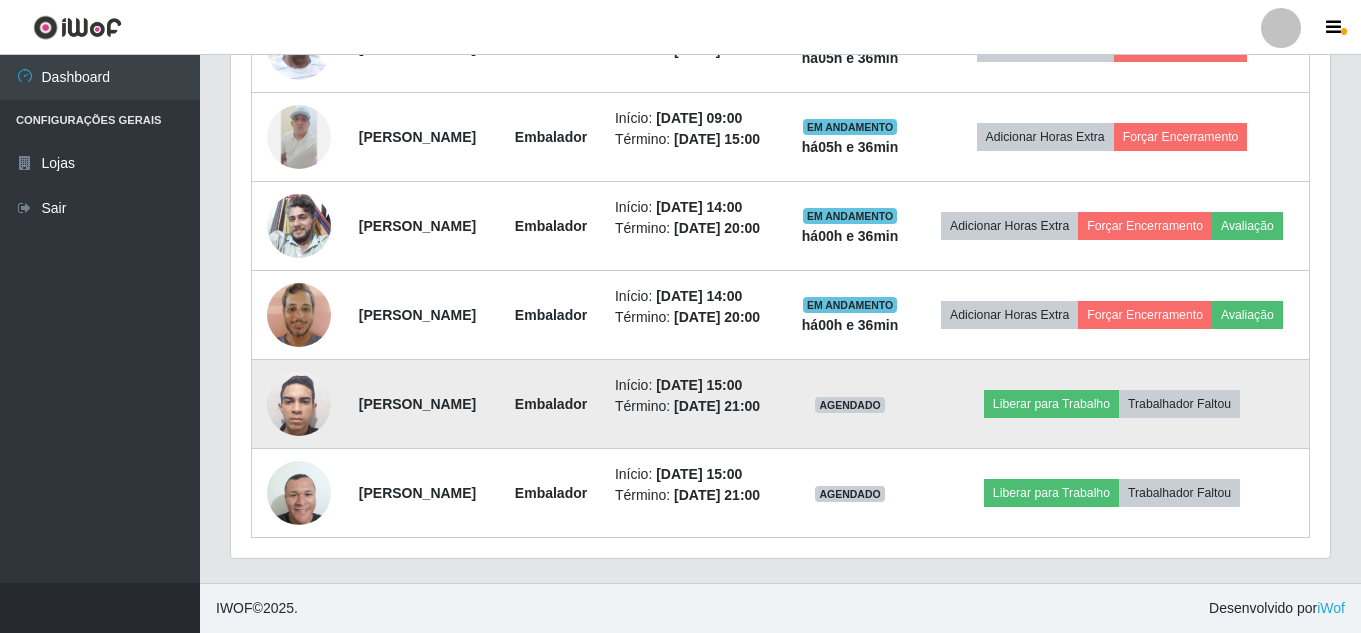 click at bounding box center (299, 404) 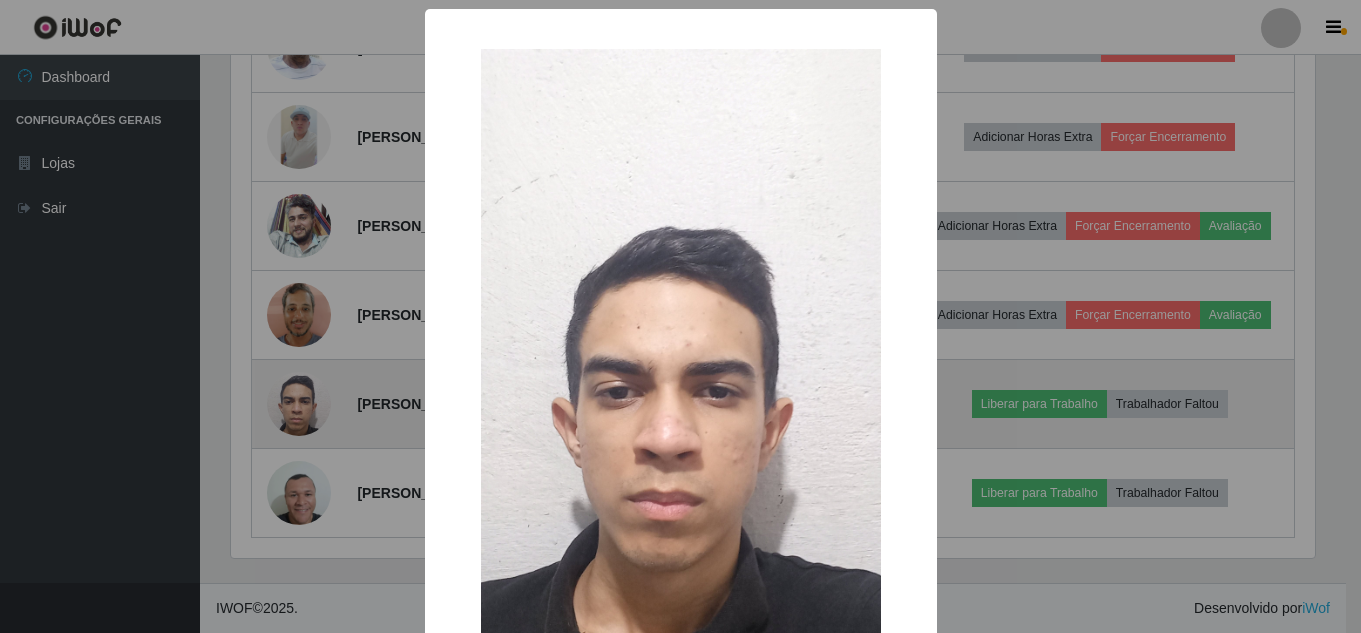 scroll, scrollTop: 999585, scrollLeft: 998911, axis: both 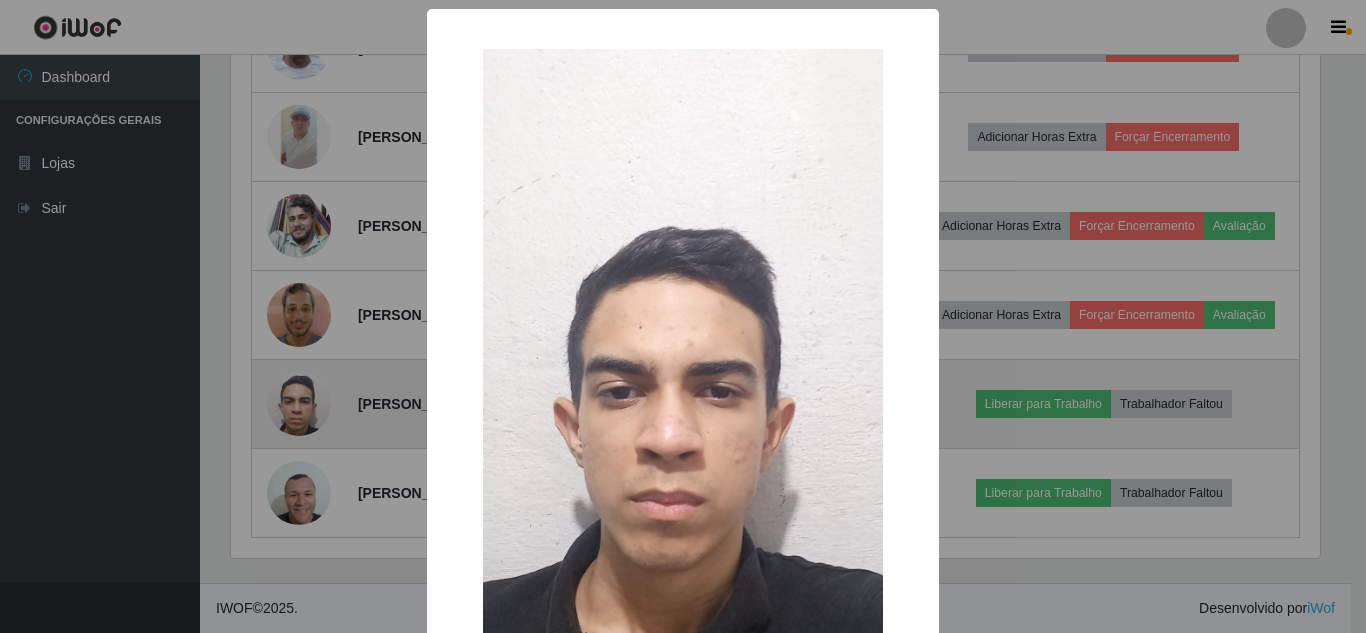 click on "× OK Cancel" at bounding box center (683, 316) 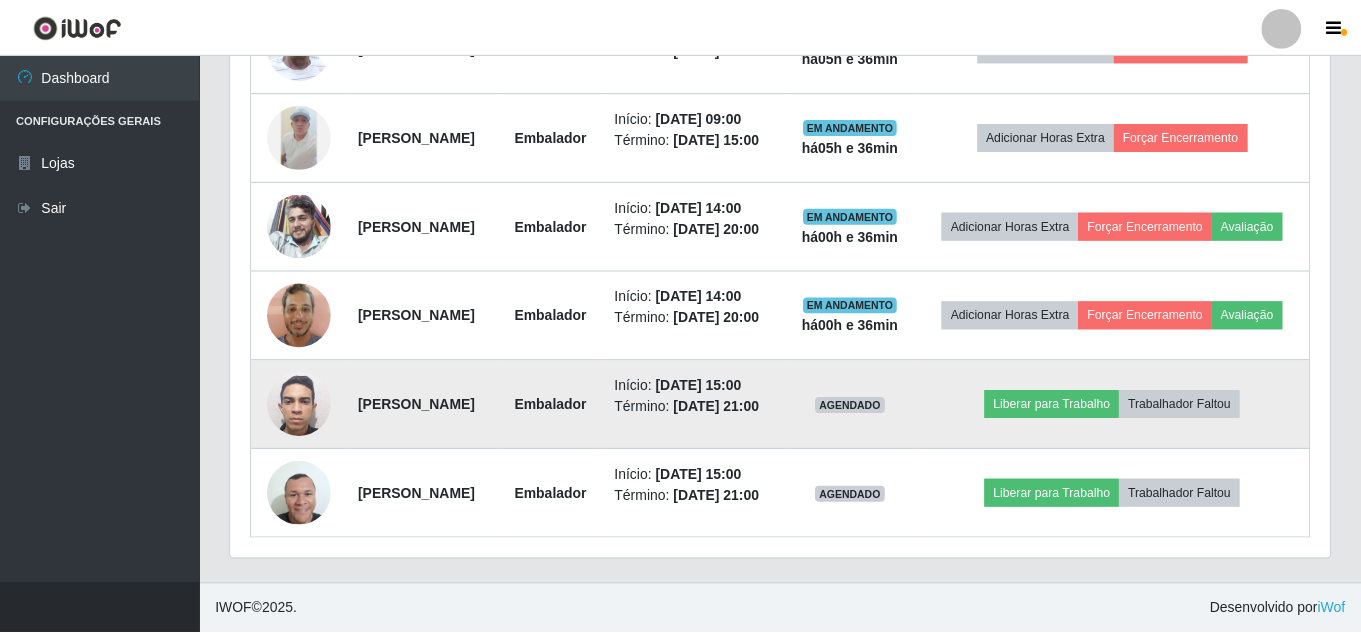 scroll, scrollTop: 999585, scrollLeft: 998901, axis: both 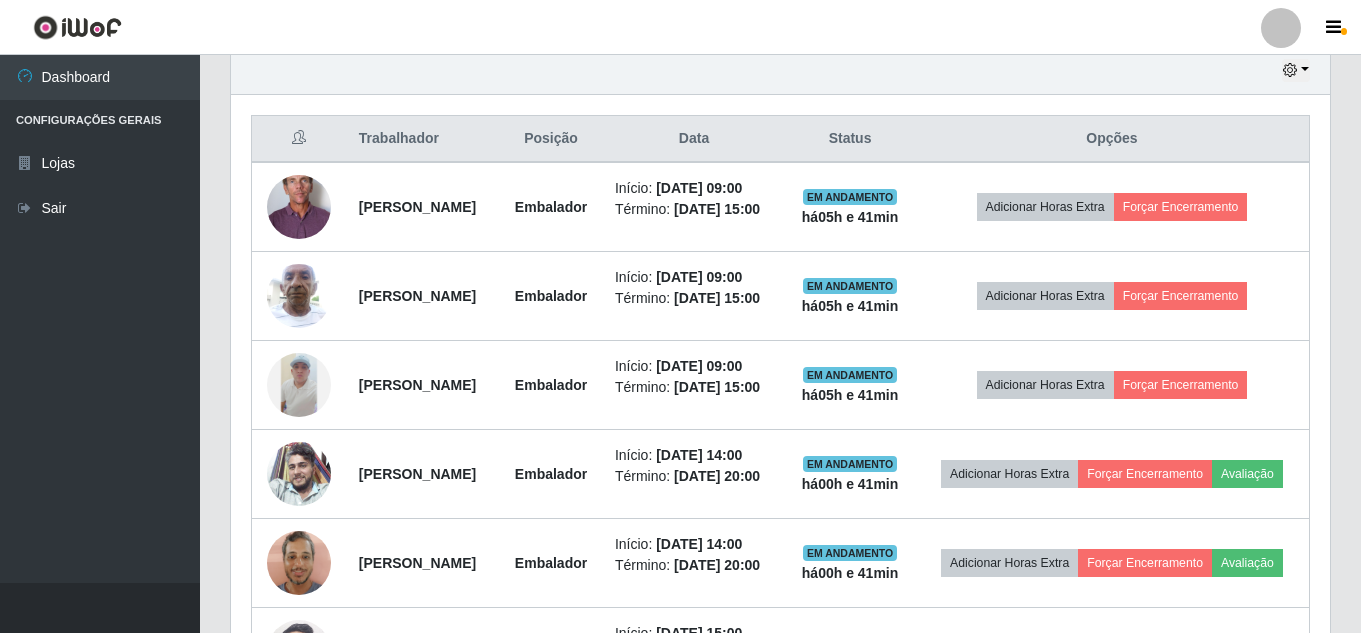 click on "Hoje 1 dia 3 dias 1 Semana Não encerrados" at bounding box center (780, 71) 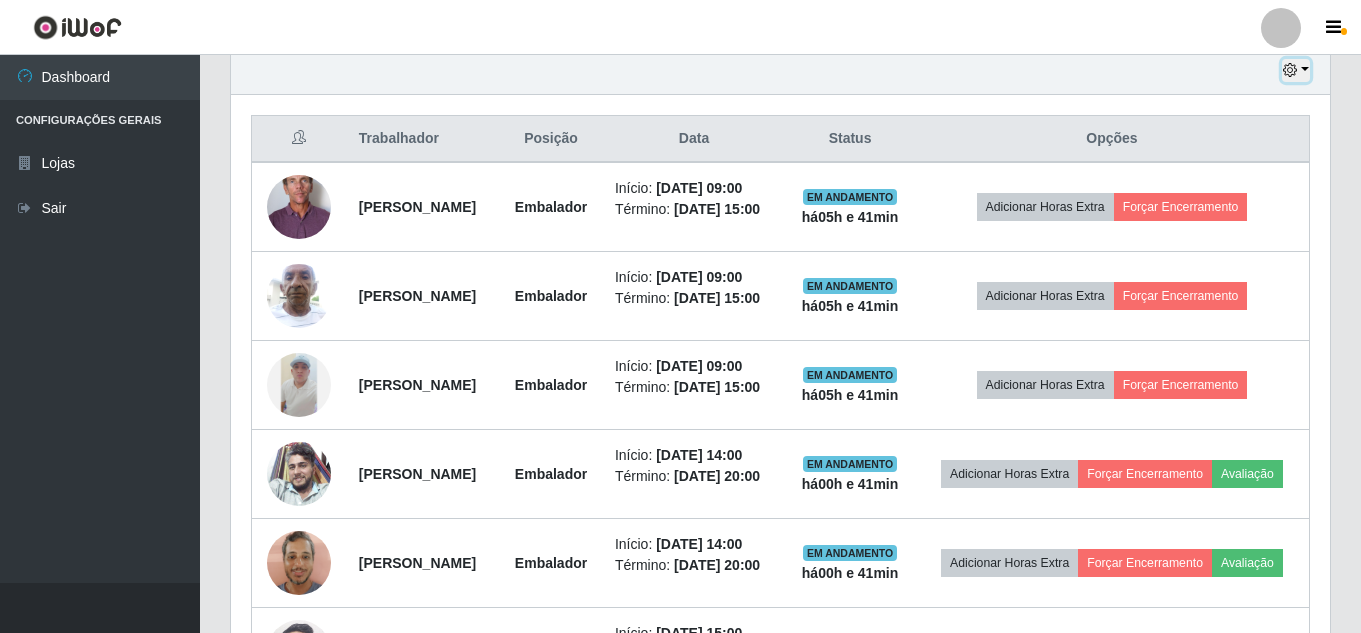 click at bounding box center [1296, 70] 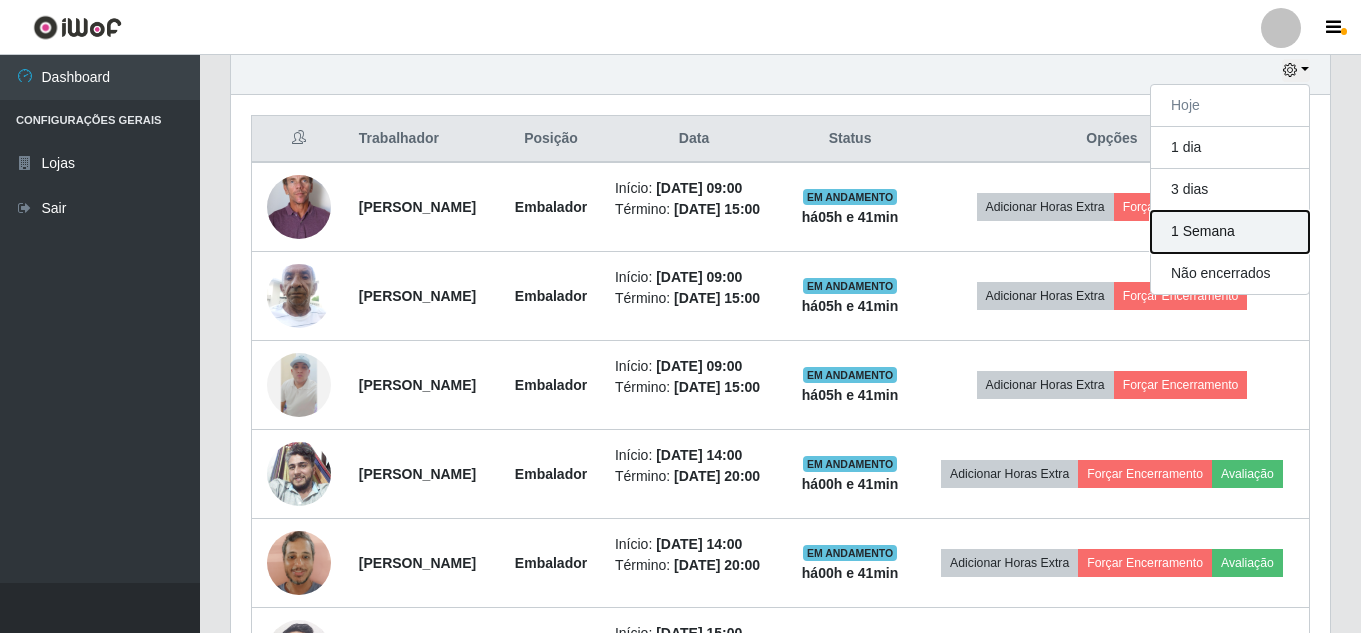 click on "1 Semana" at bounding box center (1230, 232) 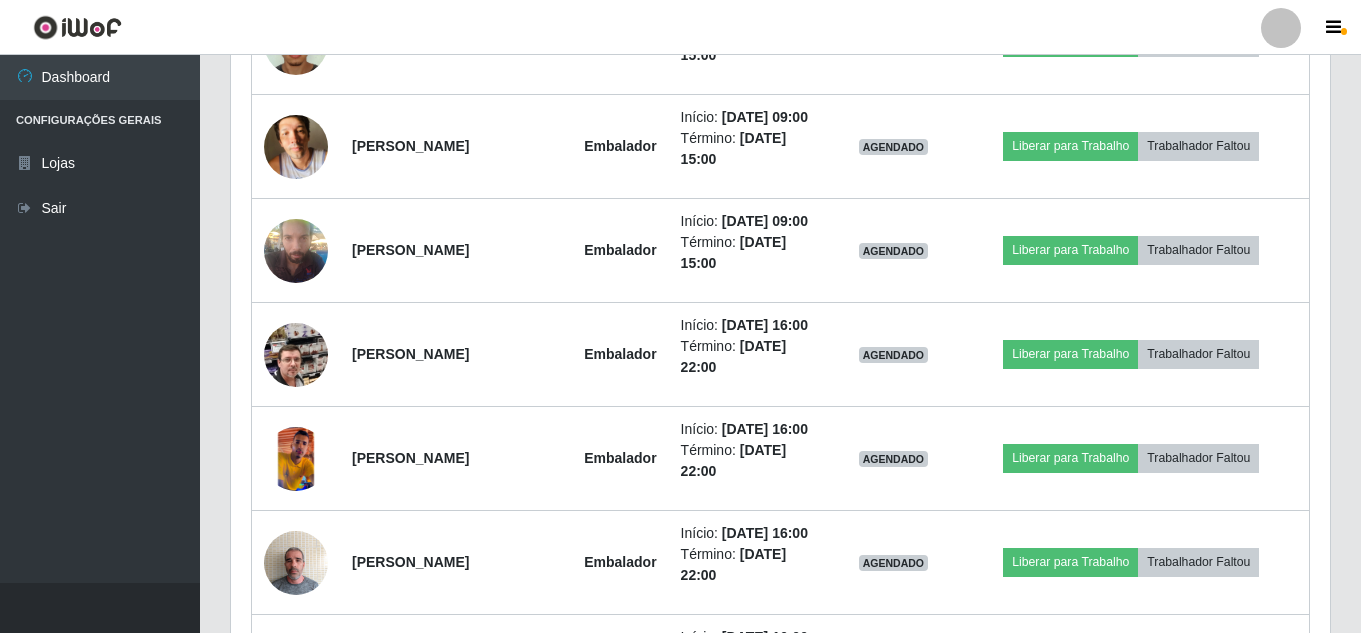 scroll, scrollTop: 1714, scrollLeft: 0, axis: vertical 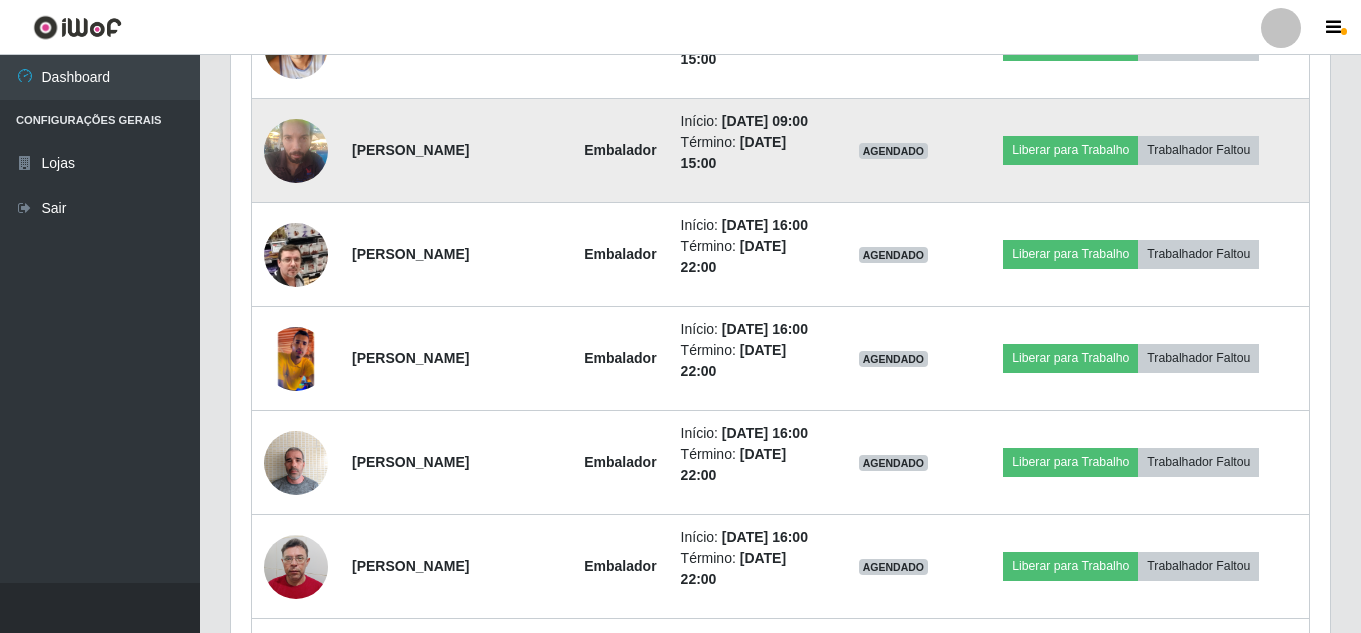 click at bounding box center [296, 150] 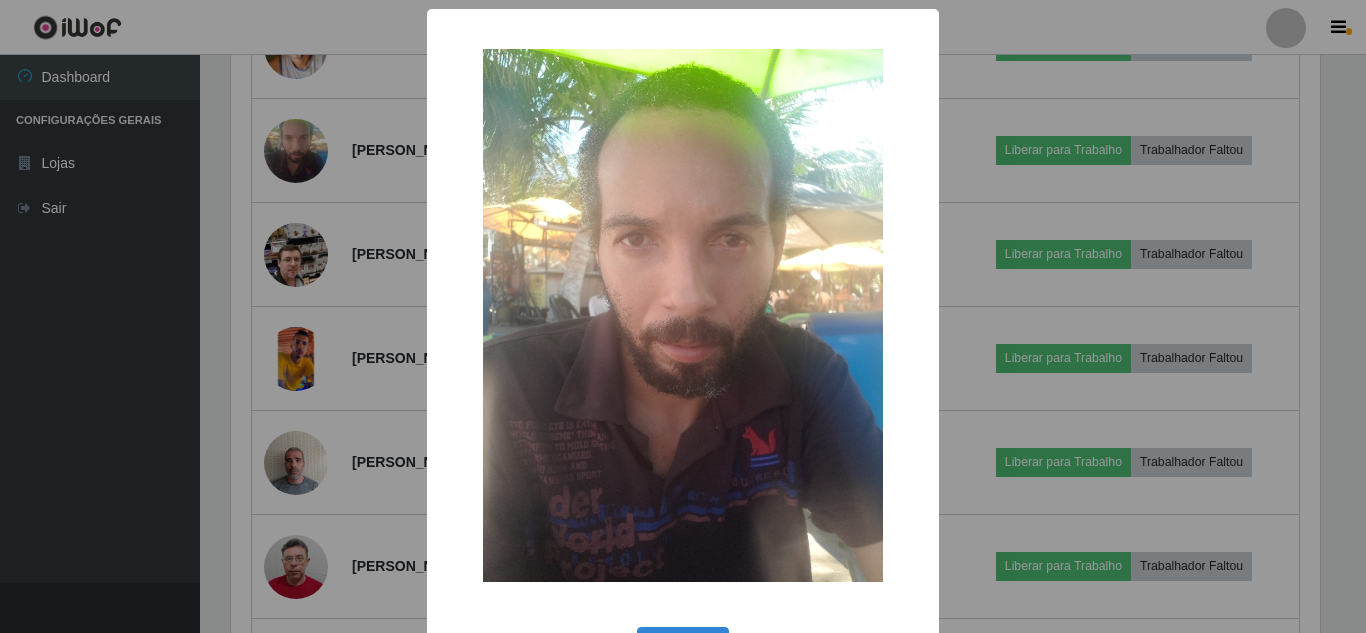 click on "× OK Cancel" at bounding box center [683, 316] 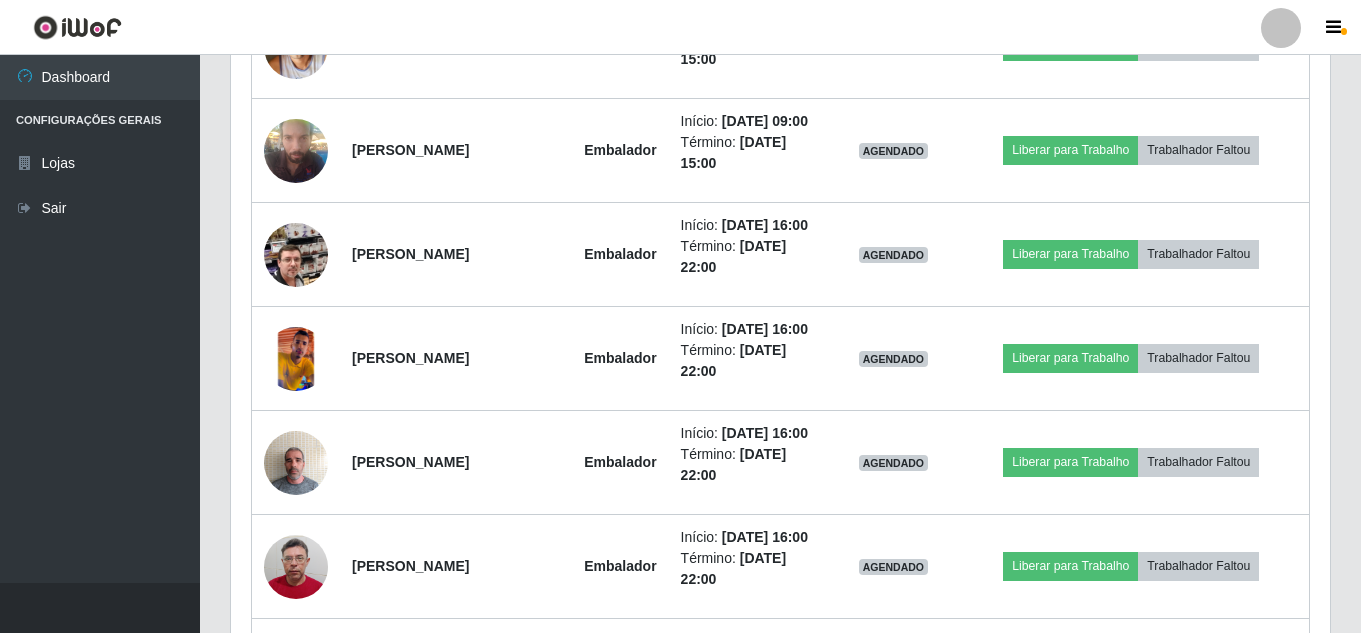 scroll, scrollTop: 999585, scrollLeft: 998901, axis: both 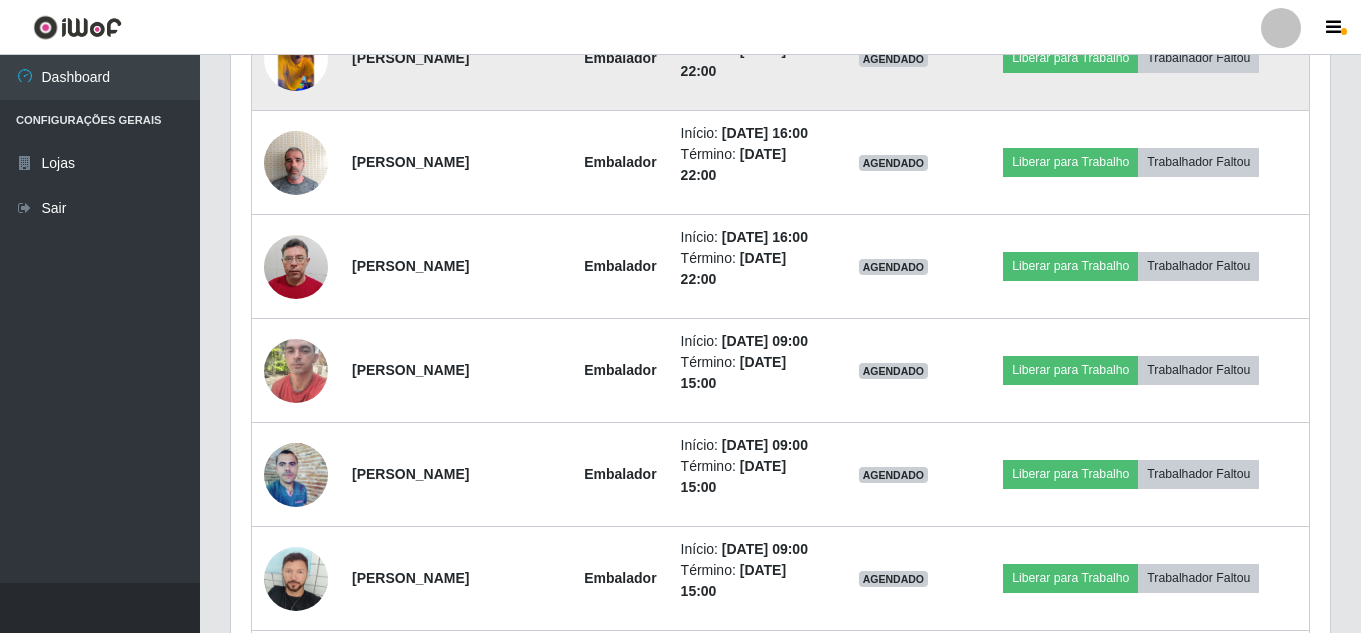 click at bounding box center (296, 59) 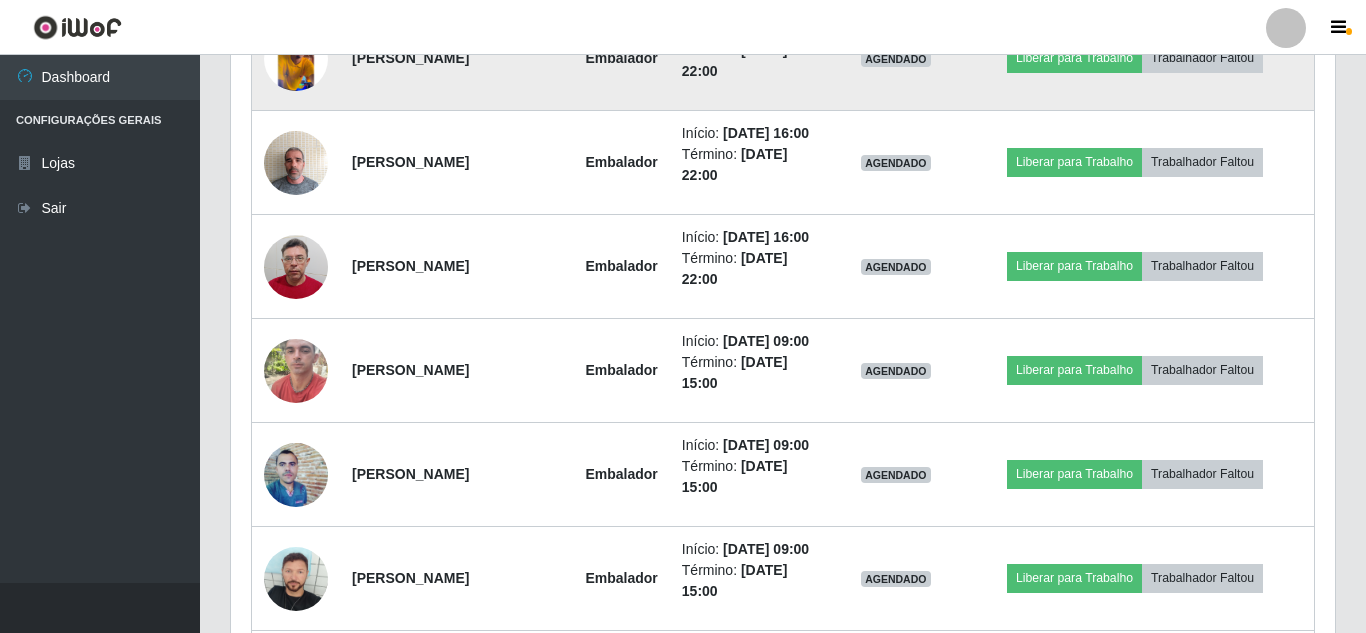 scroll, scrollTop: 999585, scrollLeft: 998911, axis: both 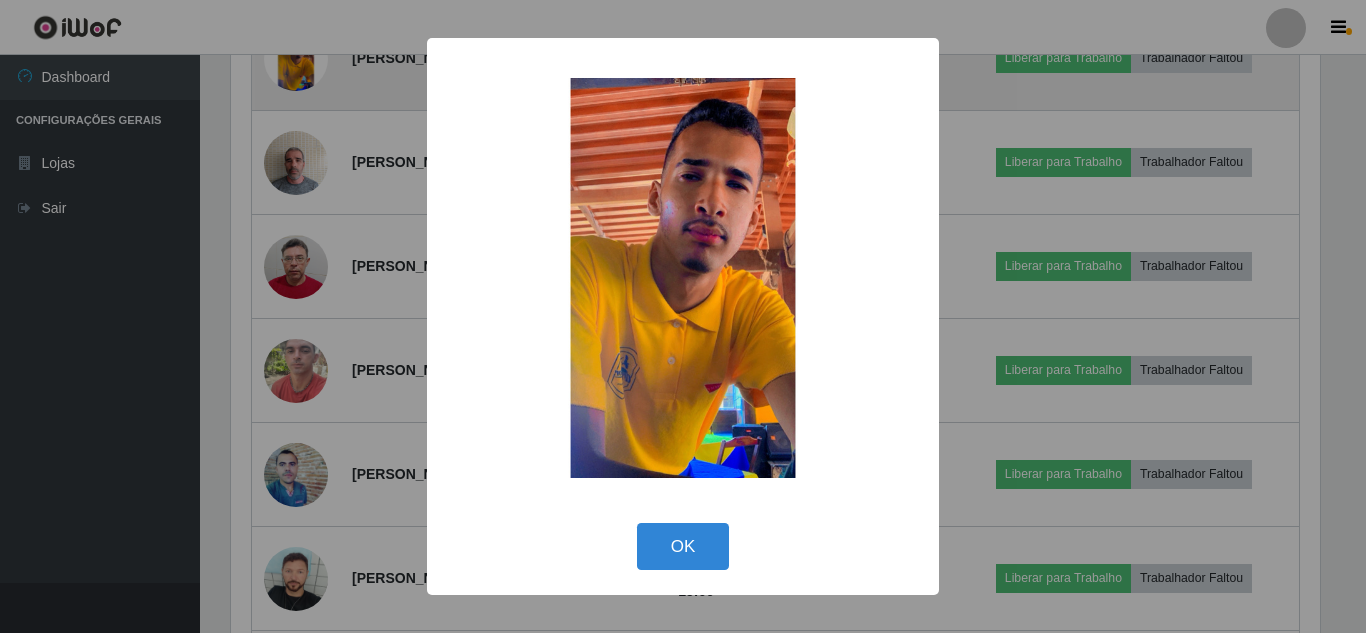 click on "× OK Cancel" at bounding box center (683, 316) 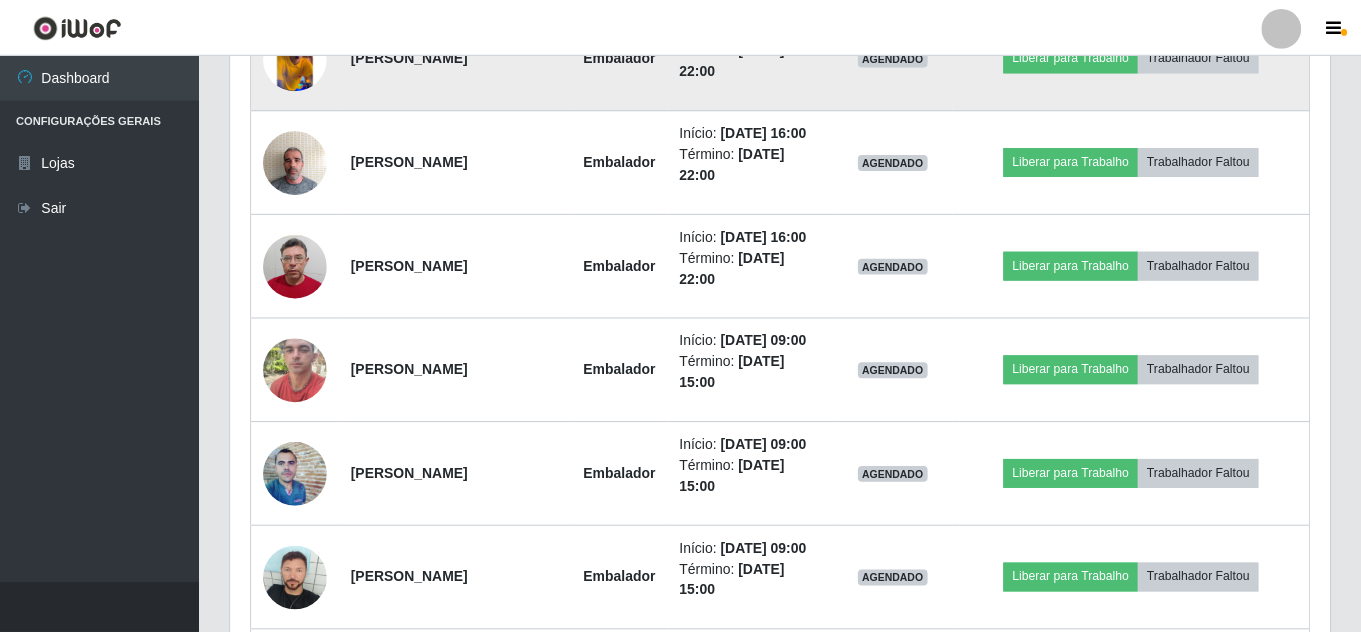 scroll, scrollTop: 999585, scrollLeft: 998901, axis: both 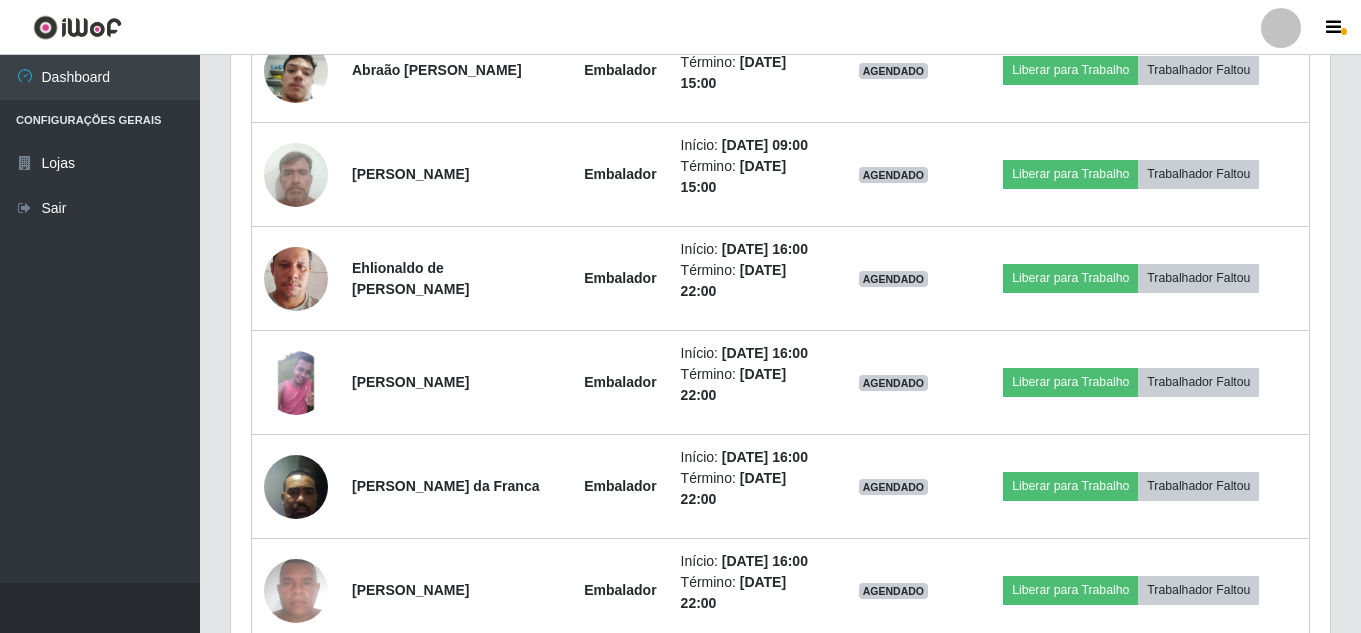 click at bounding box center [296, -450] 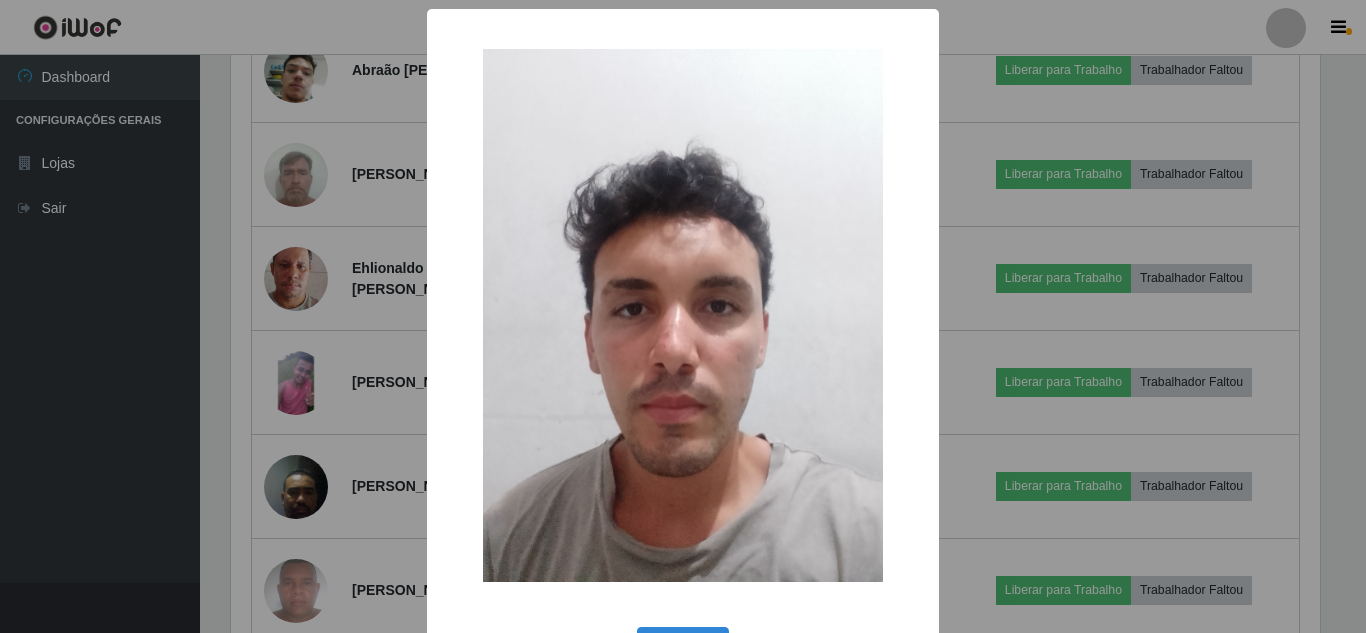 click on "× OK Cancel" at bounding box center (683, 316) 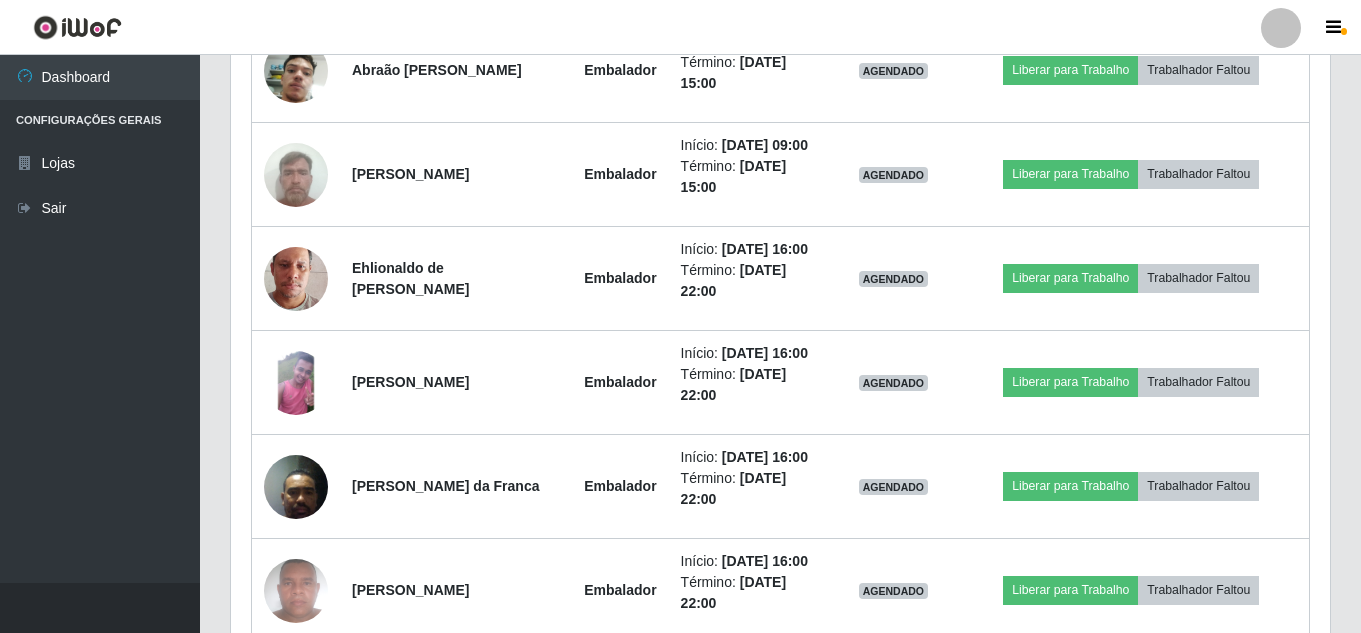 scroll, scrollTop: 4920, scrollLeft: 0, axis: vertical 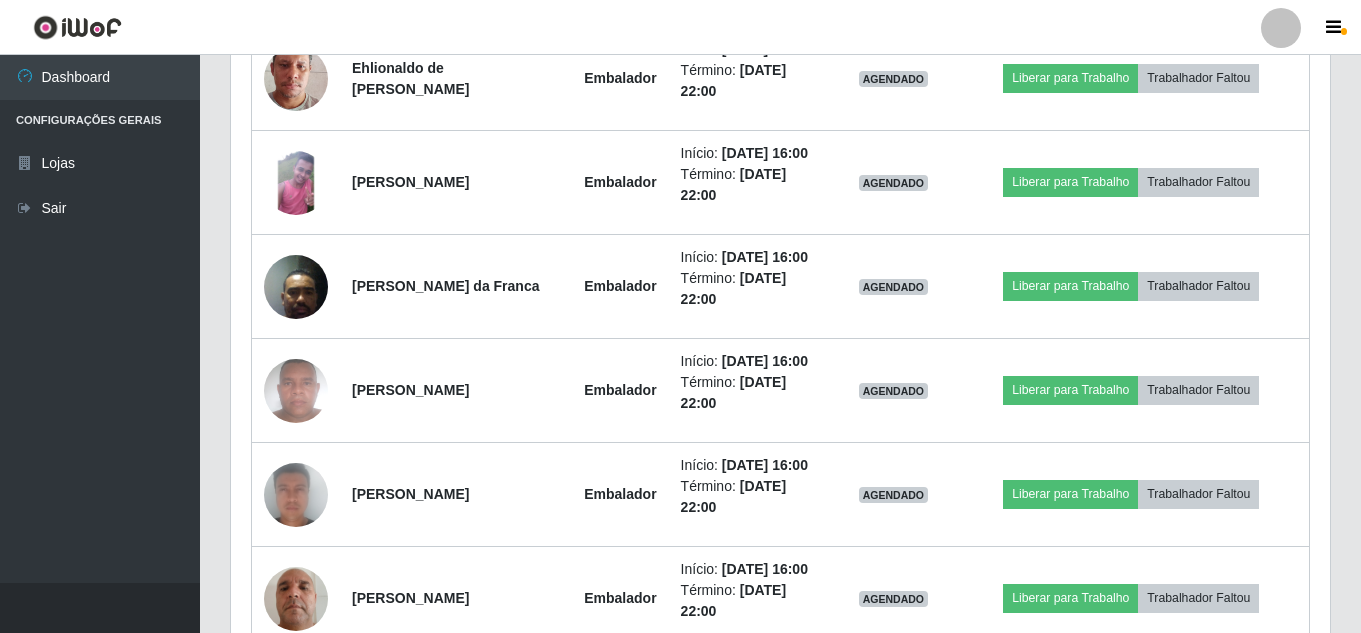 click at bounding box center [296, -546] 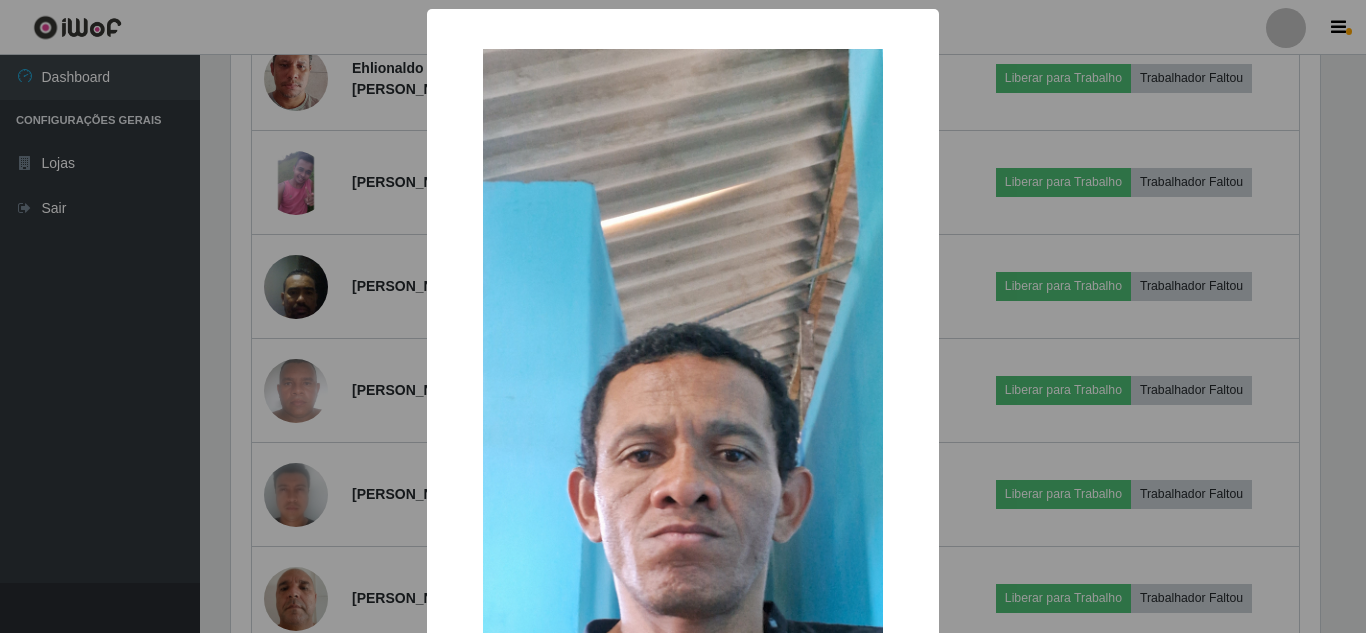 scroll, scrollTop: 999585, scrollLeft: 998911, axis: both 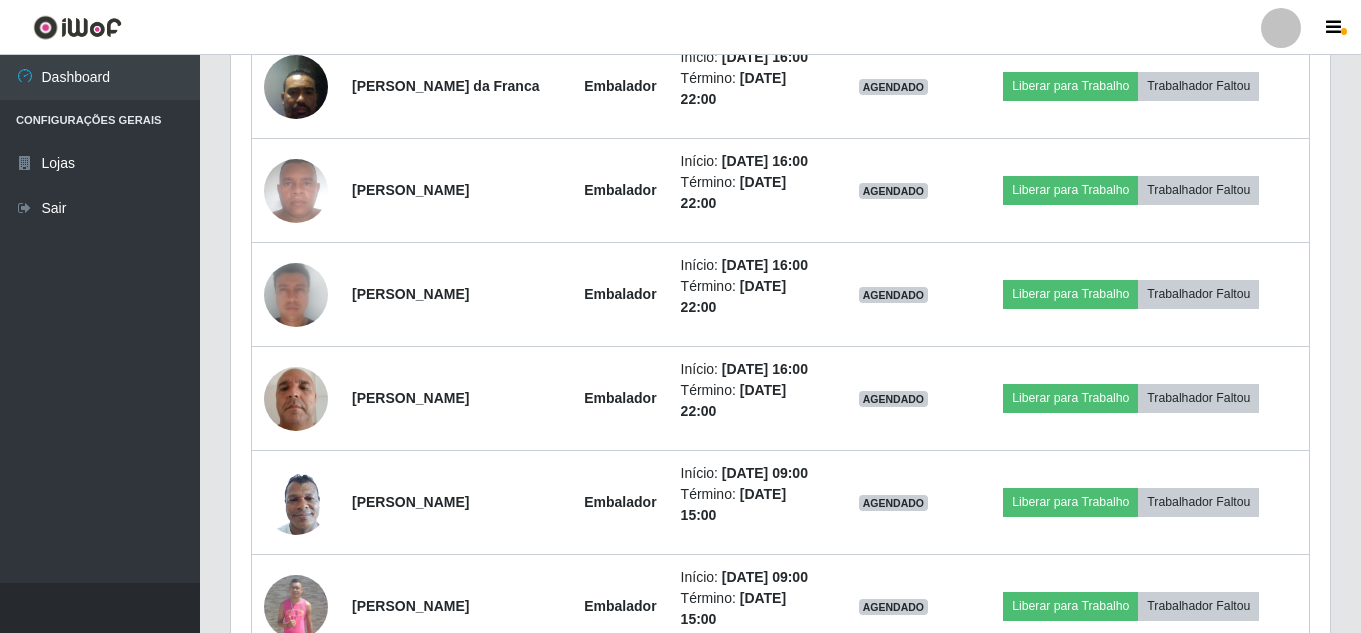 click at bounding box center [296, -537] 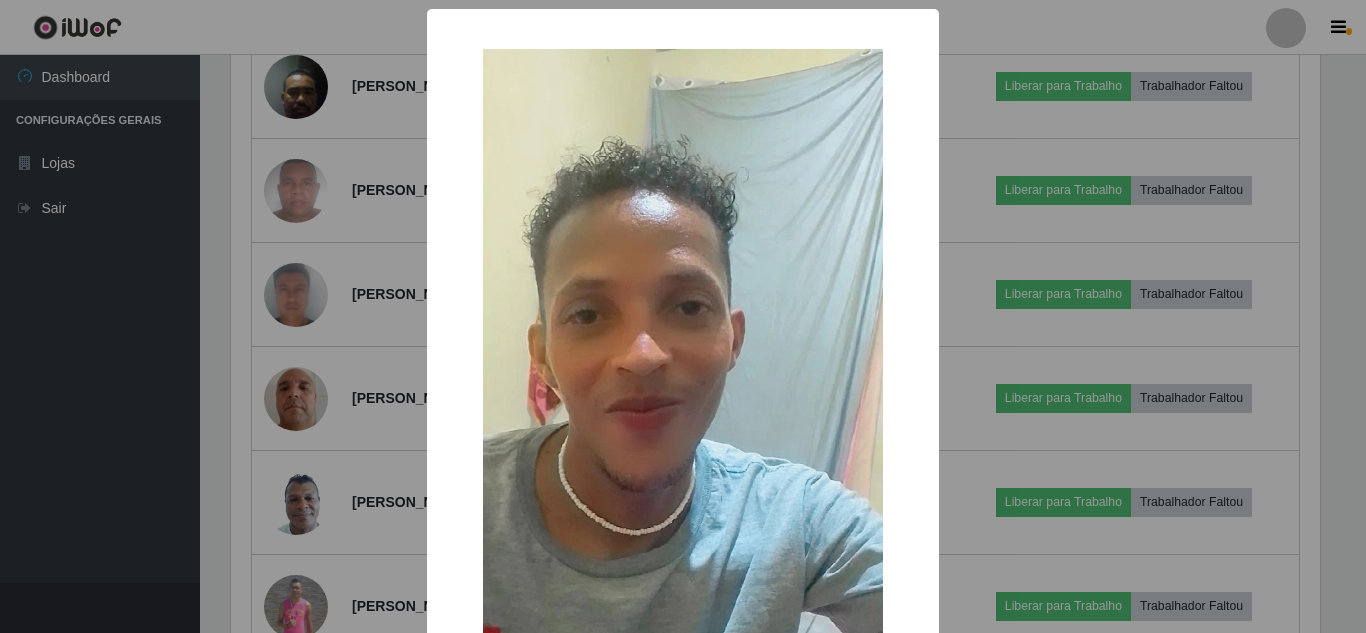 click on "× OK Cancel" at bounding box center [683, 316] 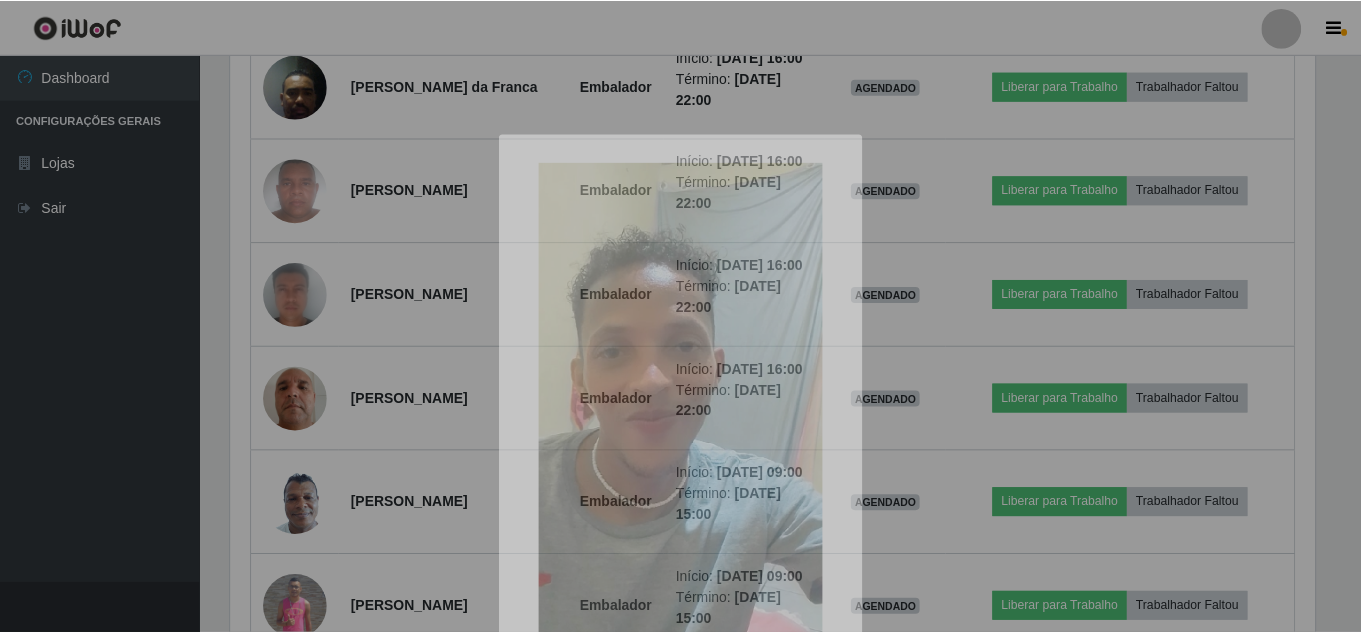 scroll, scrollTop: 999585, scrollLeft: 998901, axis: both 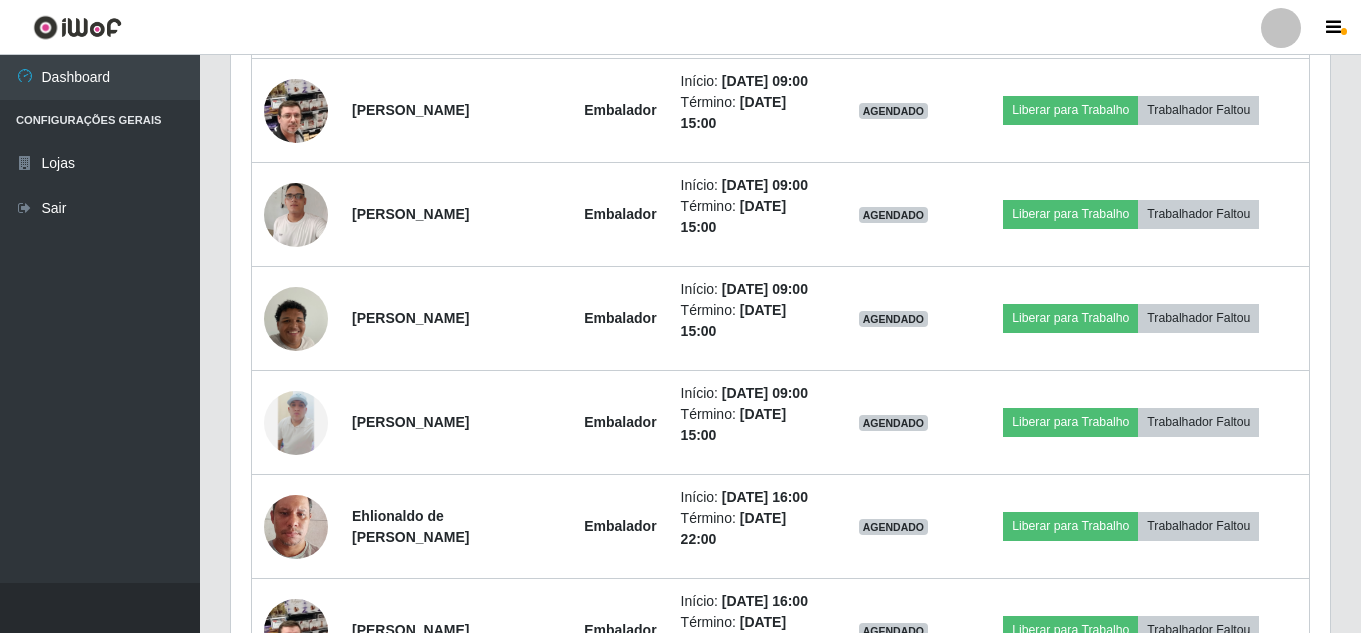 click at bounding box center (296, -514) 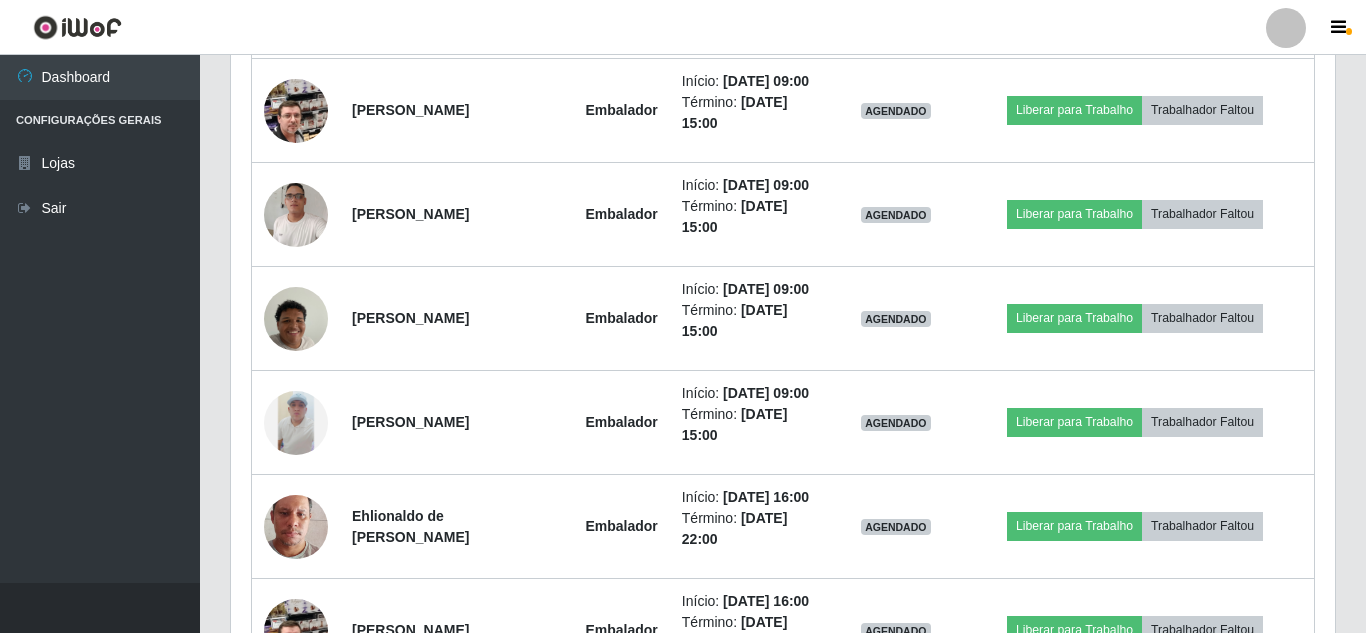 scroll, scrollTop: 999585, scrollLeft: 998911, axis: both 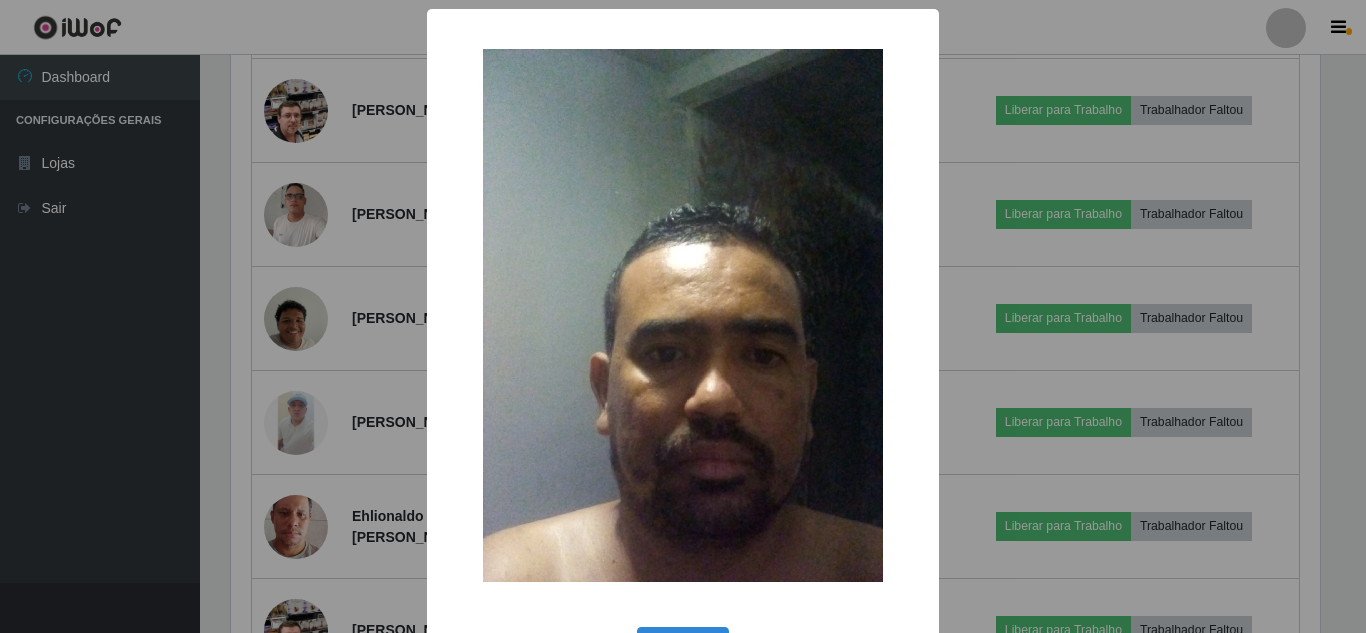 click on "× OK Cancel" at bounding box center (683, 316) 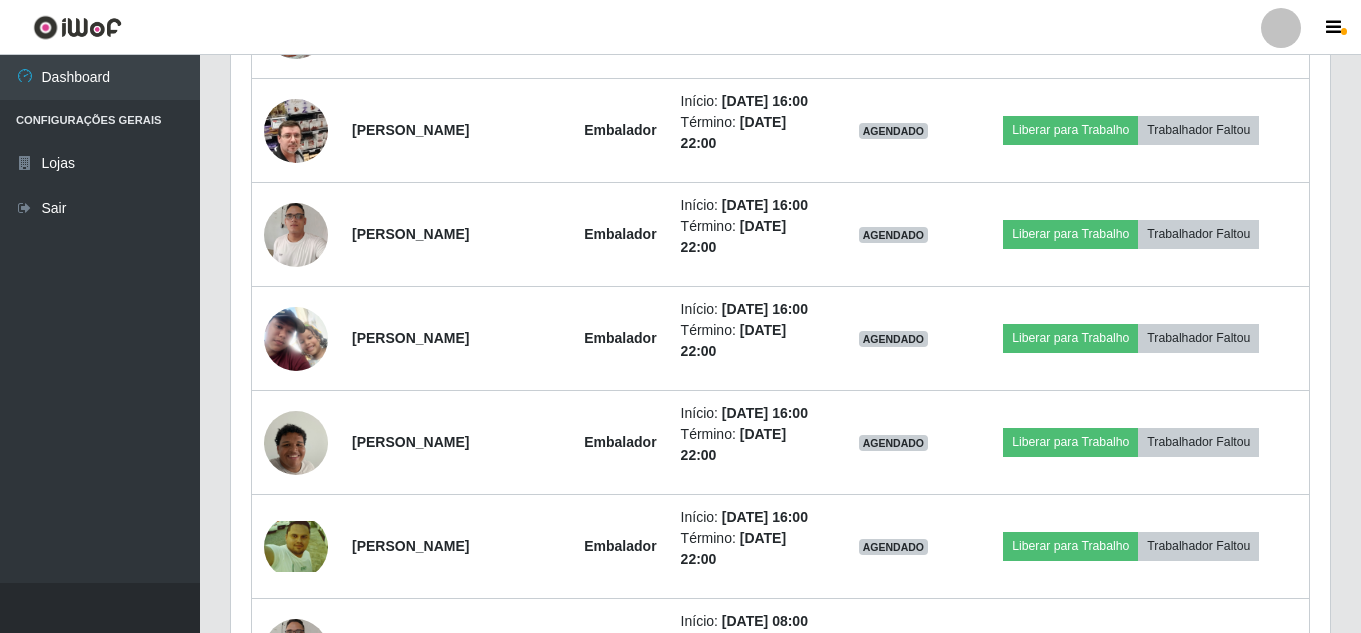 click at bounding box center (296, -598) 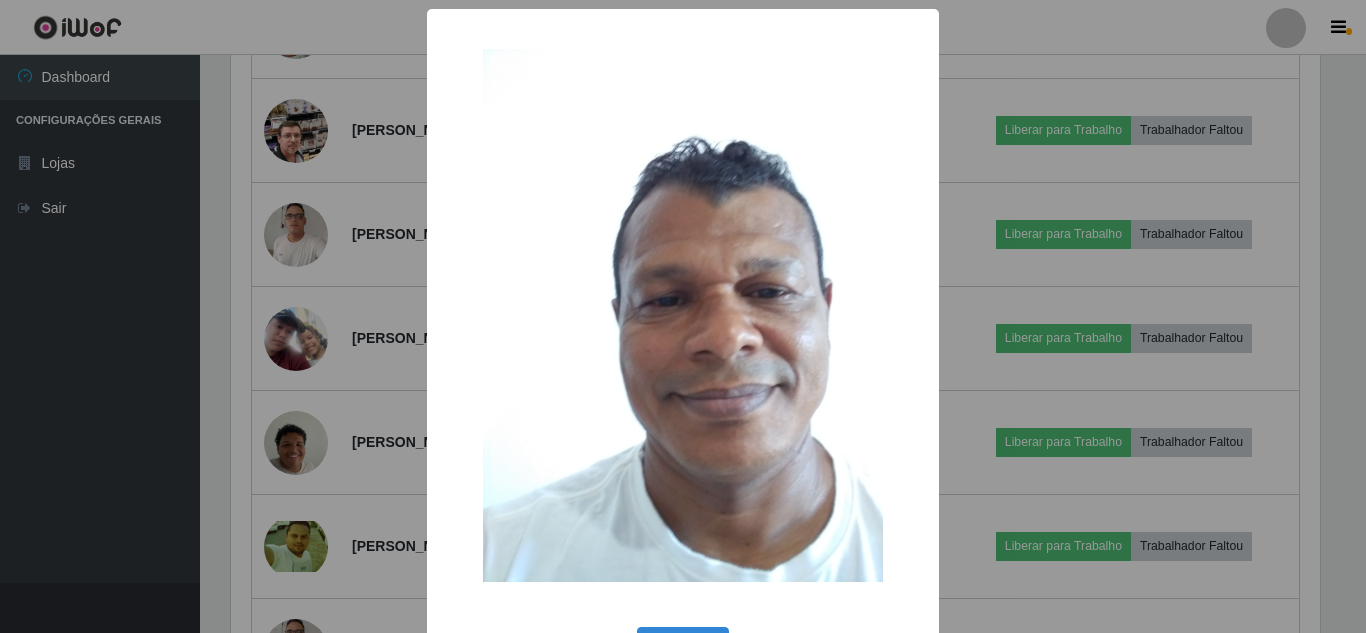 click on "× OK Cancel" at bounding box center [683, 316] 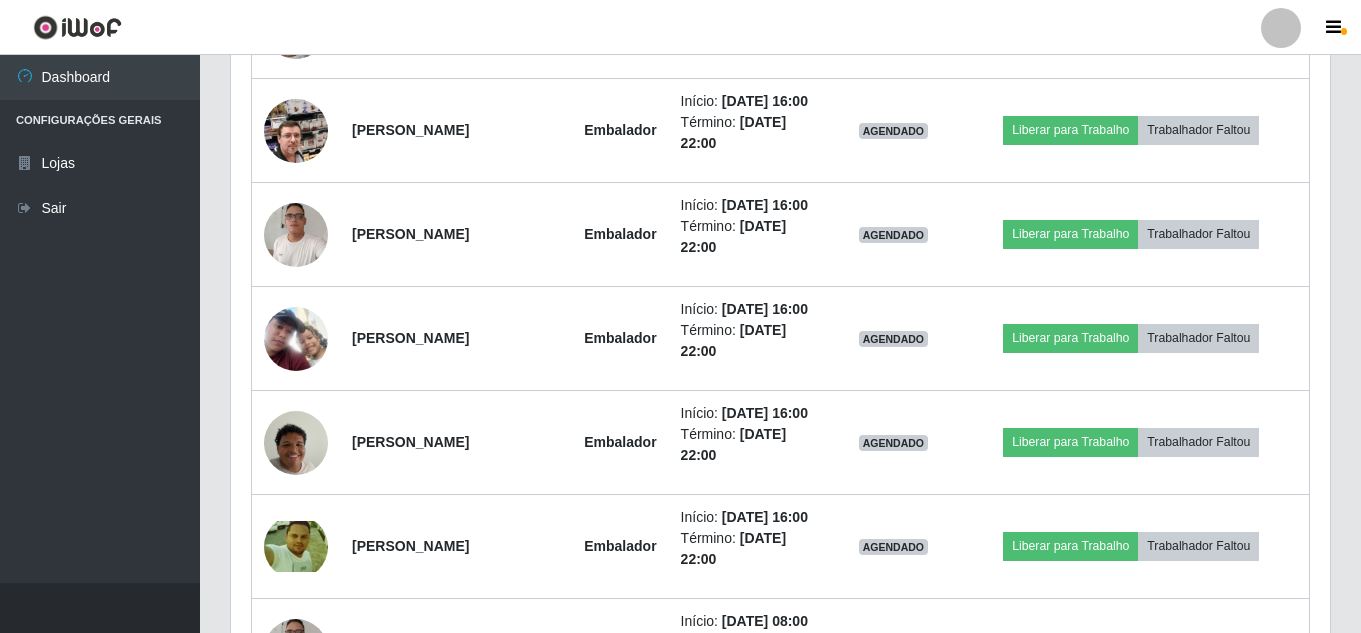 click at bounding box center [296, -702] 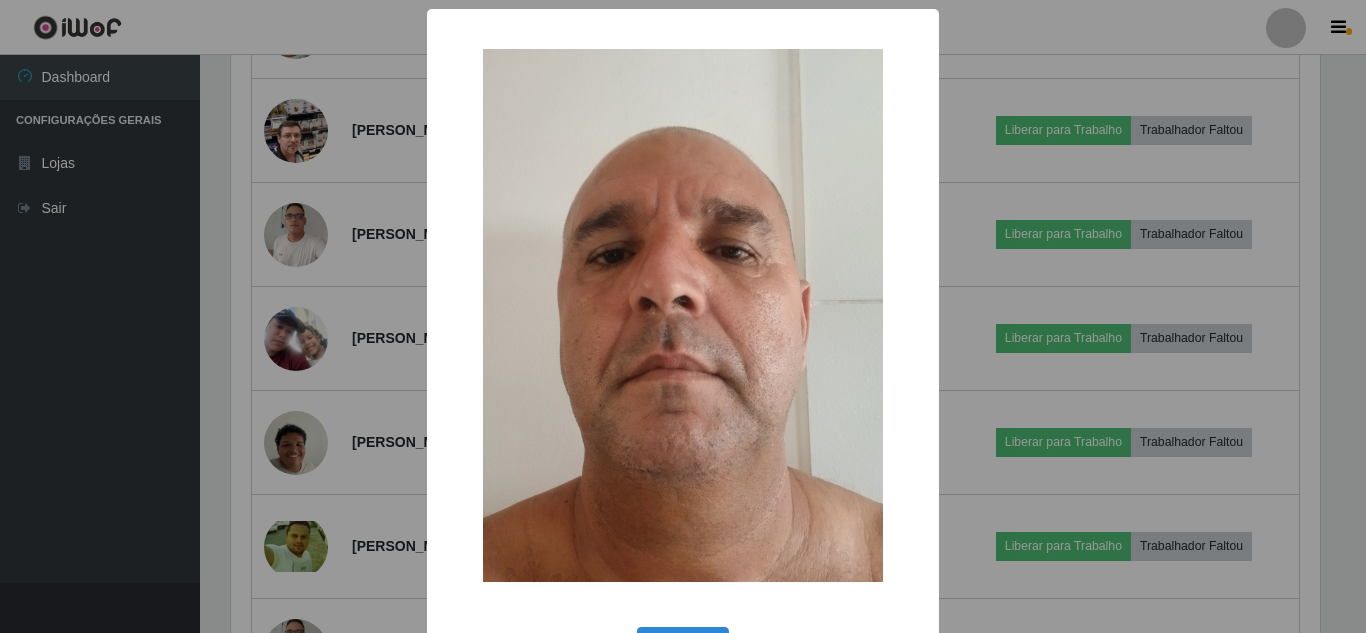 click on "× OK Cancel" at bounding box center [683, 316] 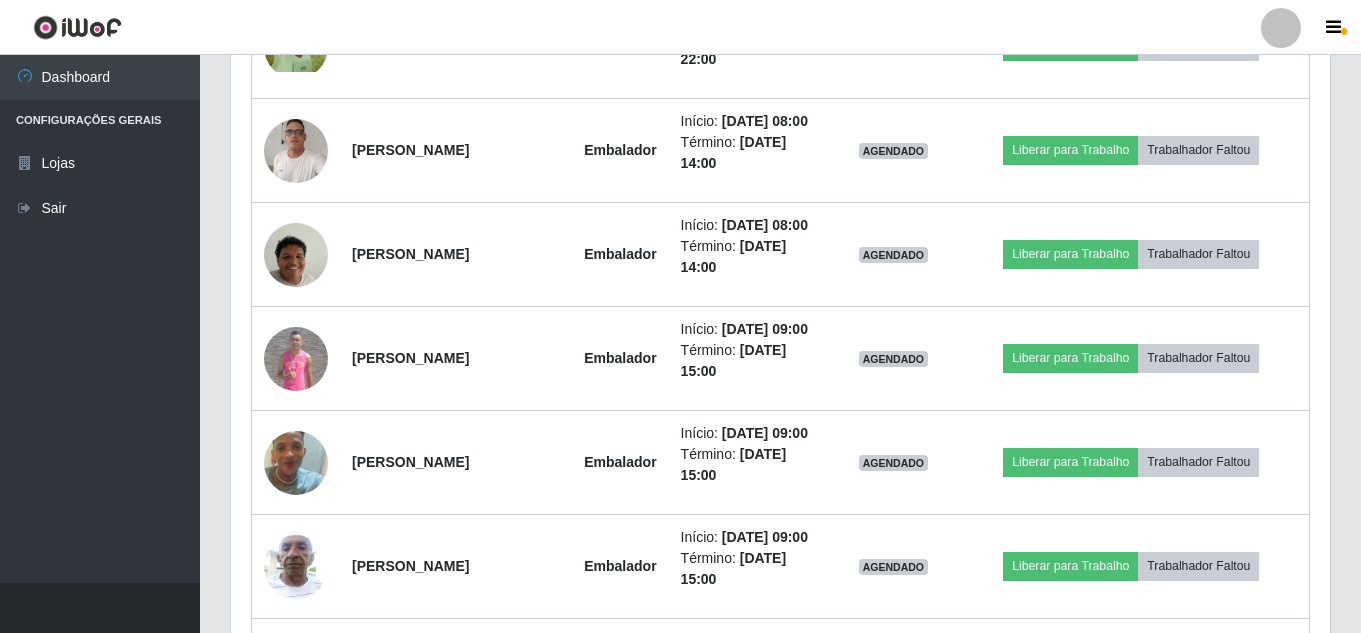 click at bounding box center (296, -681) 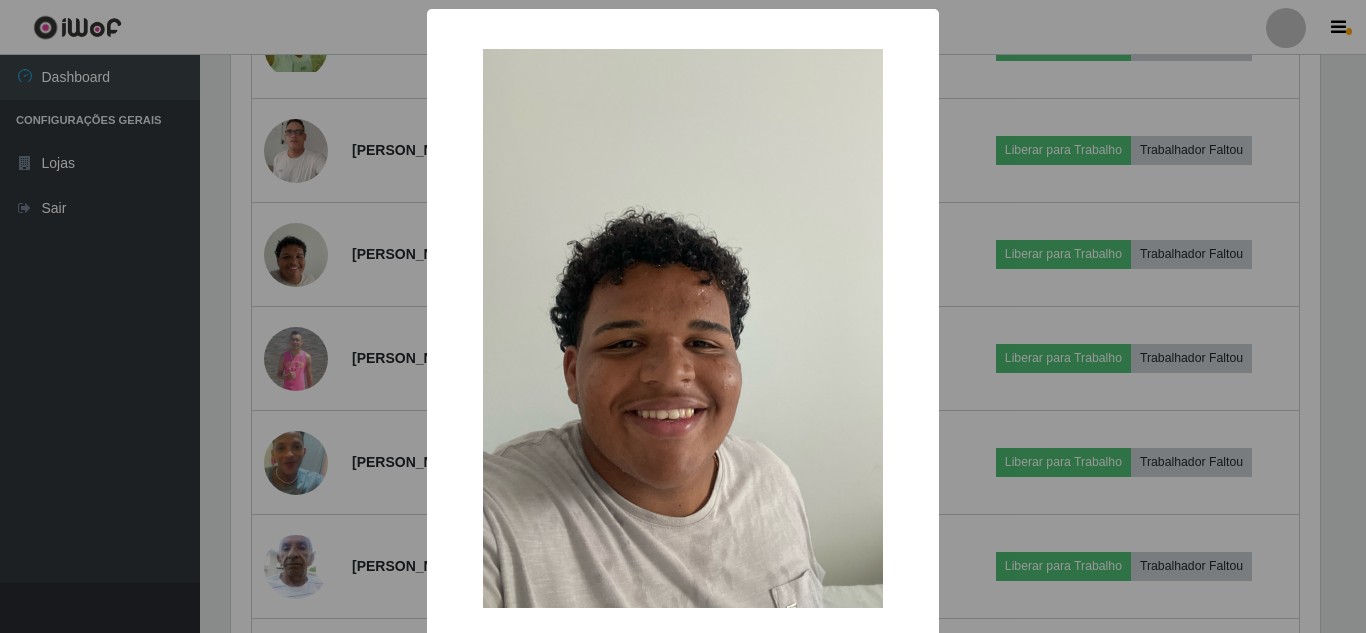 click on "× OK Cancel" at bounding box center (683, 316) 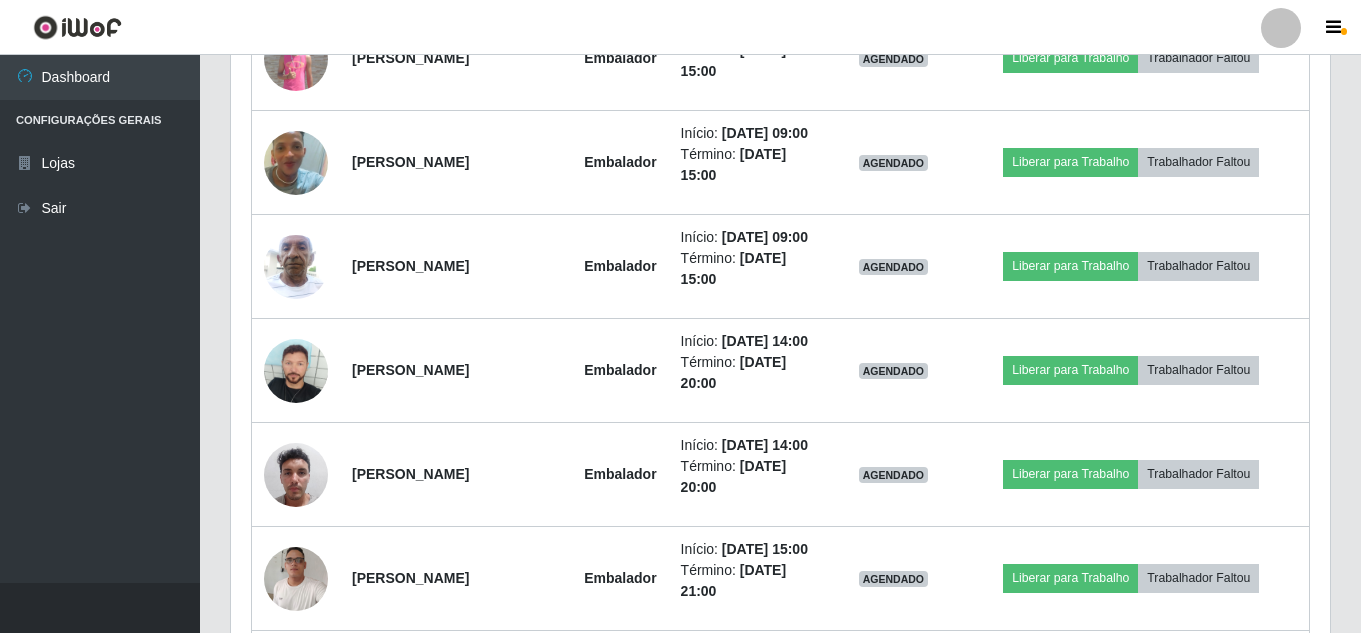 click at bounding box center (296, -981) 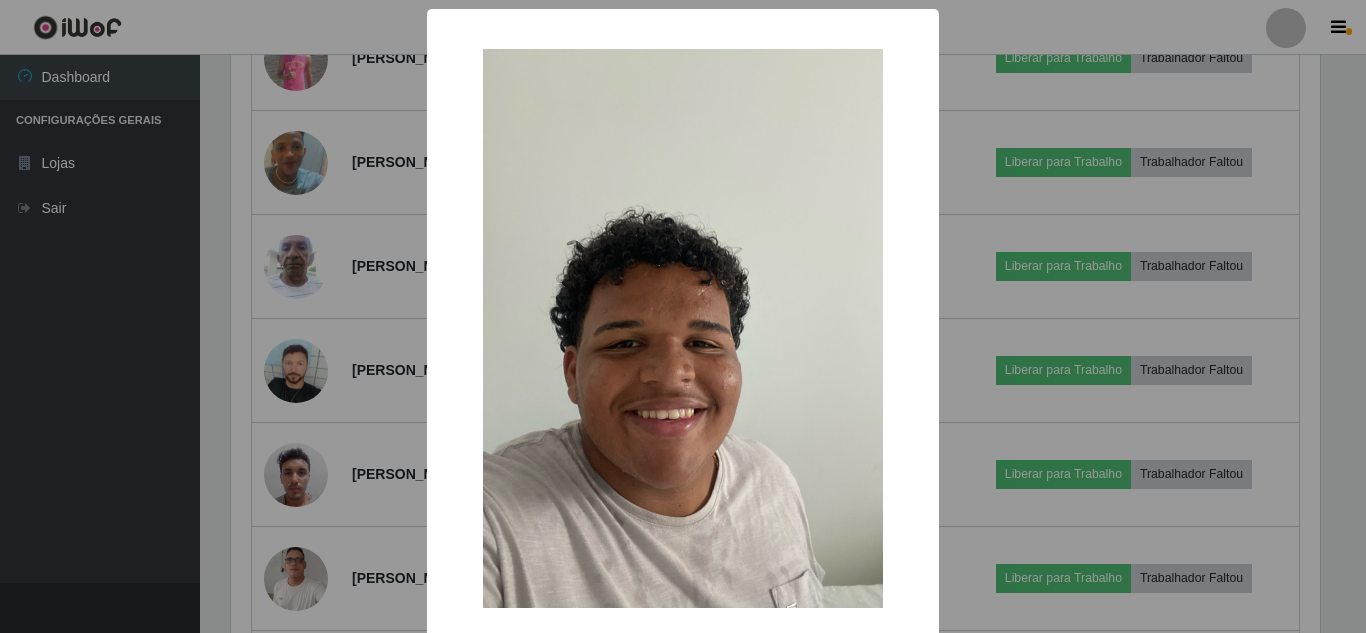 click on "× OK Cancel" at bounding box center [683, 316] 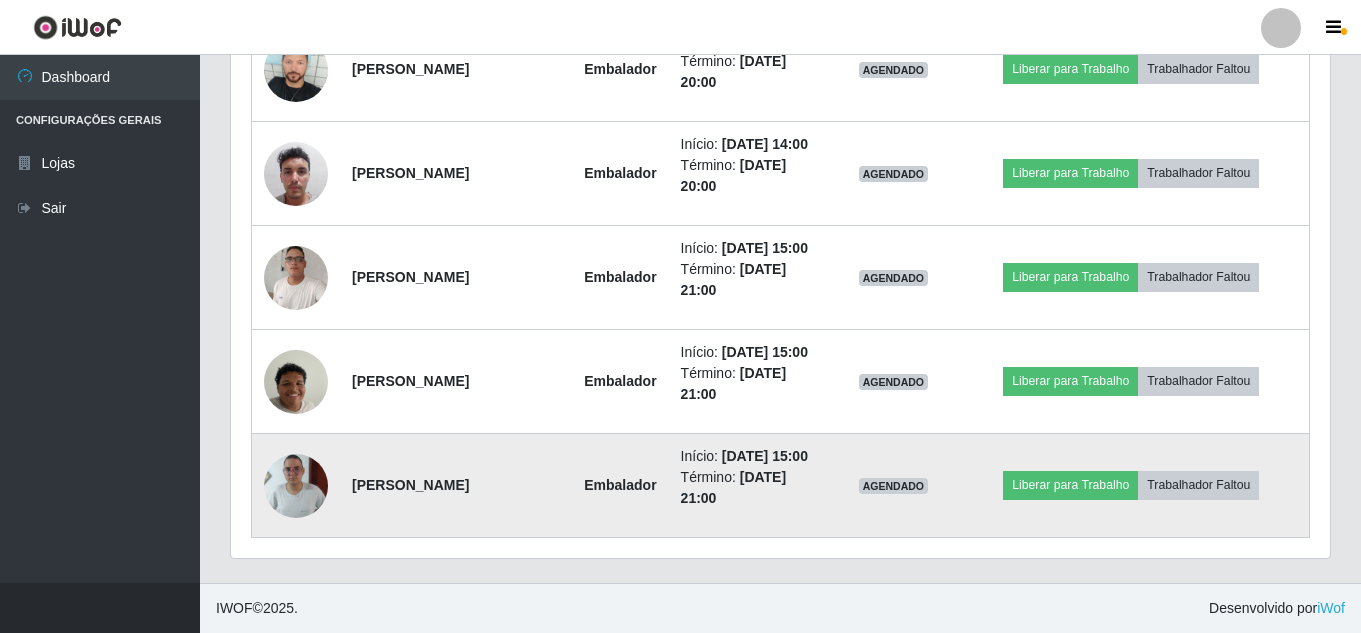 click at bounding box center (296, 485) 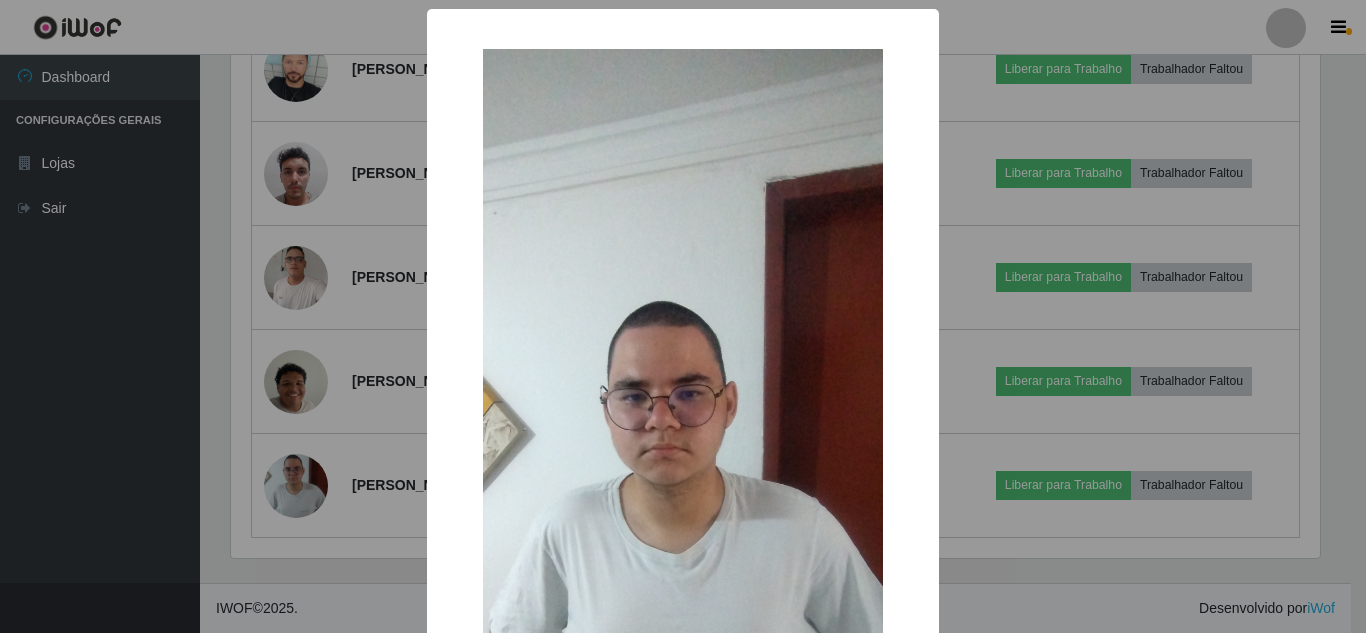 click on "× OK Cancel" at bounding box center [683, 316] 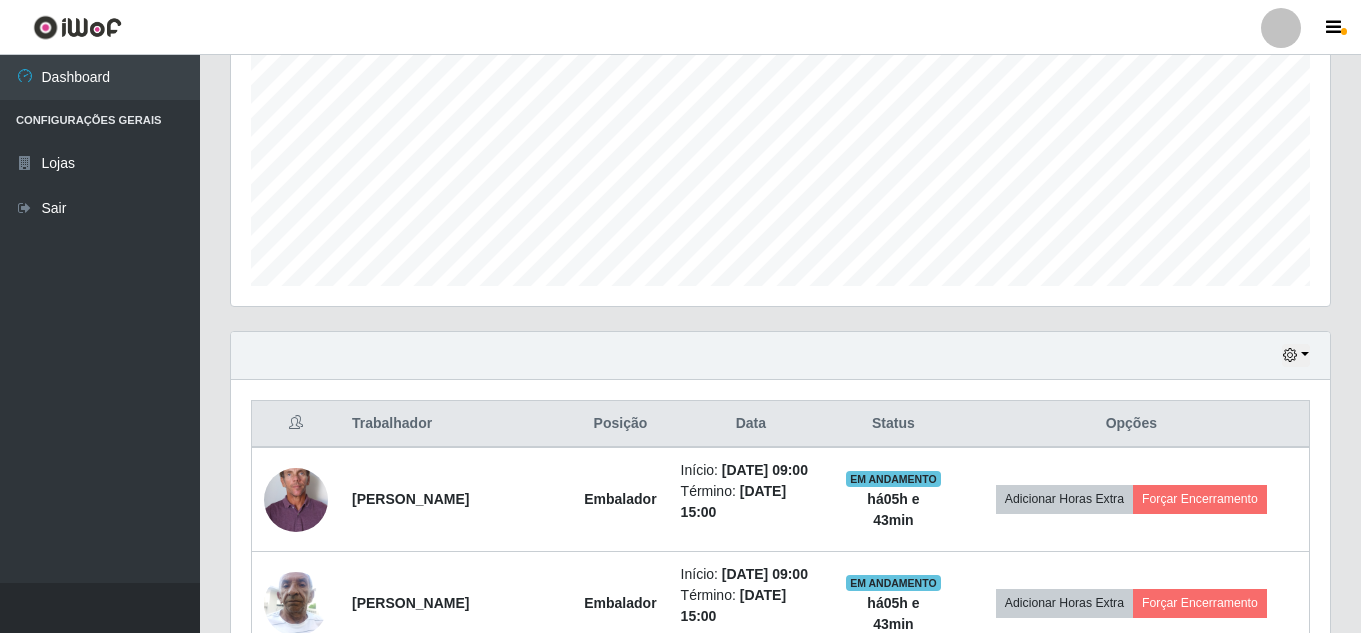 scroll, scrollTop: 464, scrollLeft: 0, axis: vertical 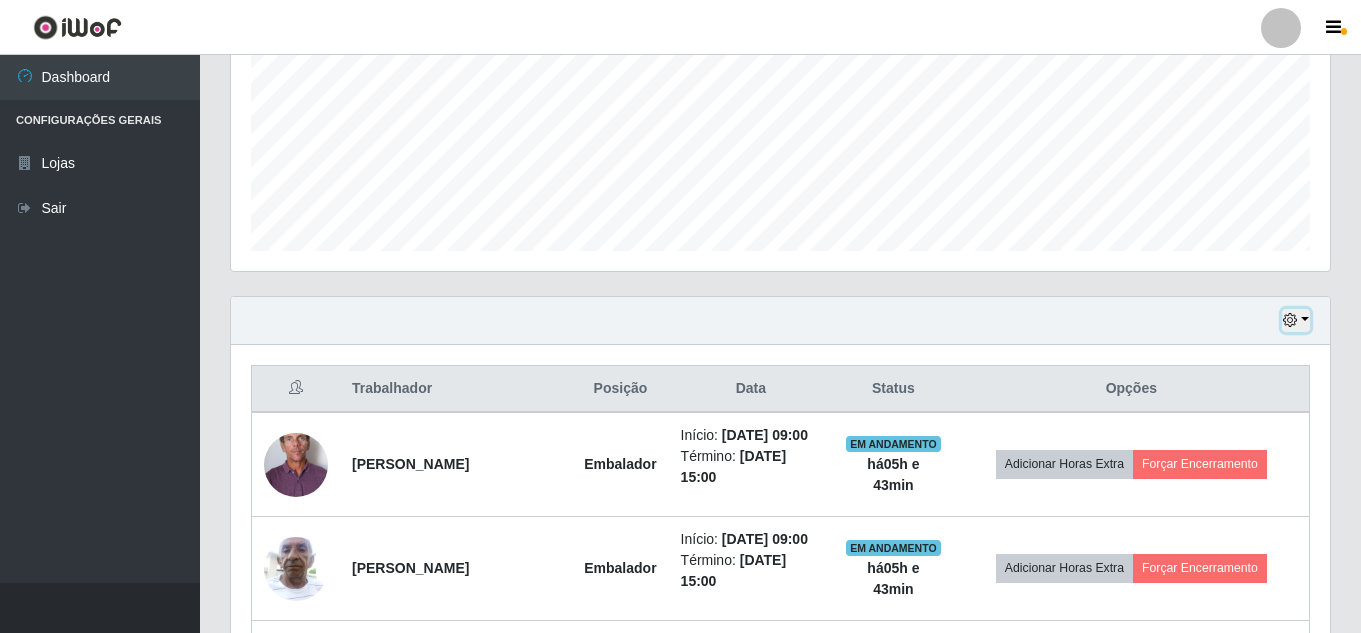 click at bounding box center [1290, 320] 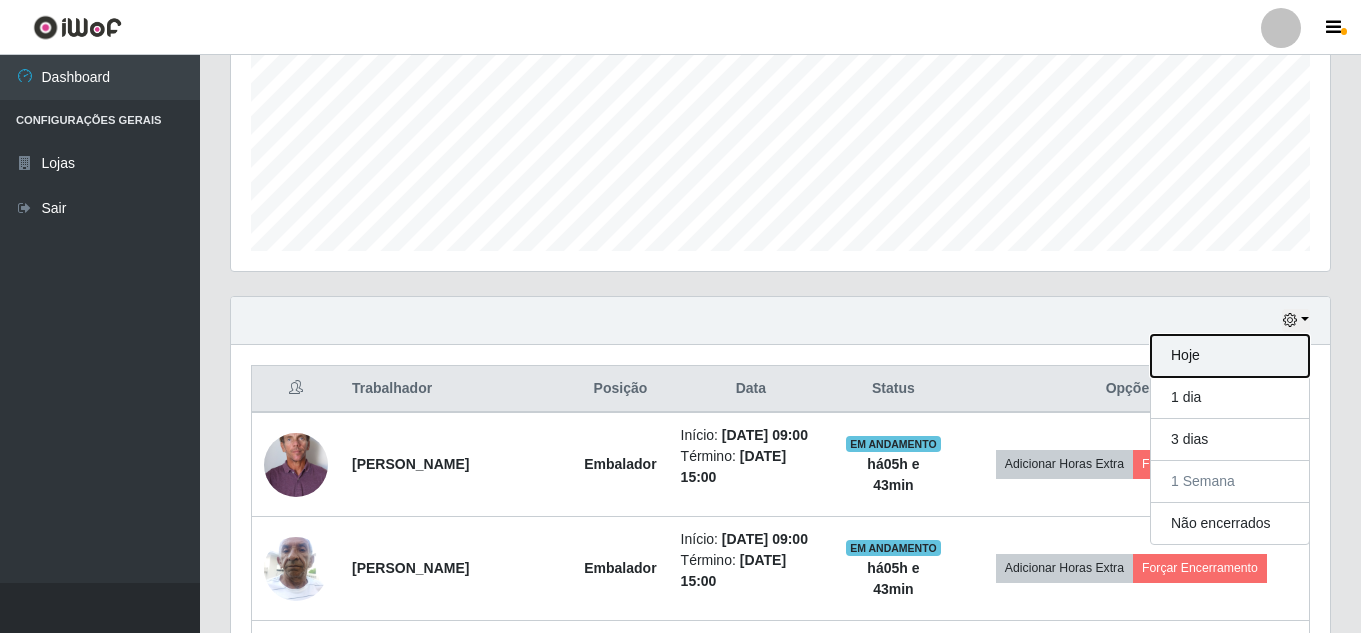 click on "Hoje" at bounding box center [1230, 356] 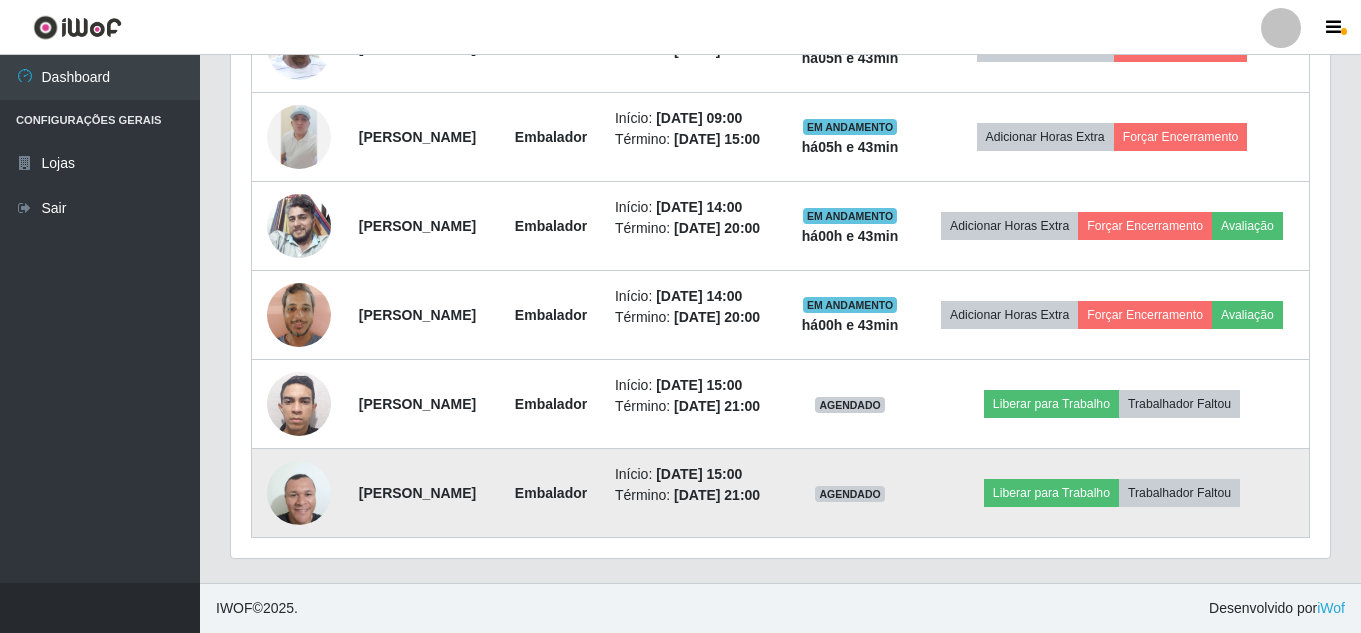 scroll, scrollTop: 1214, scrollLeft: 0, axis: vertical 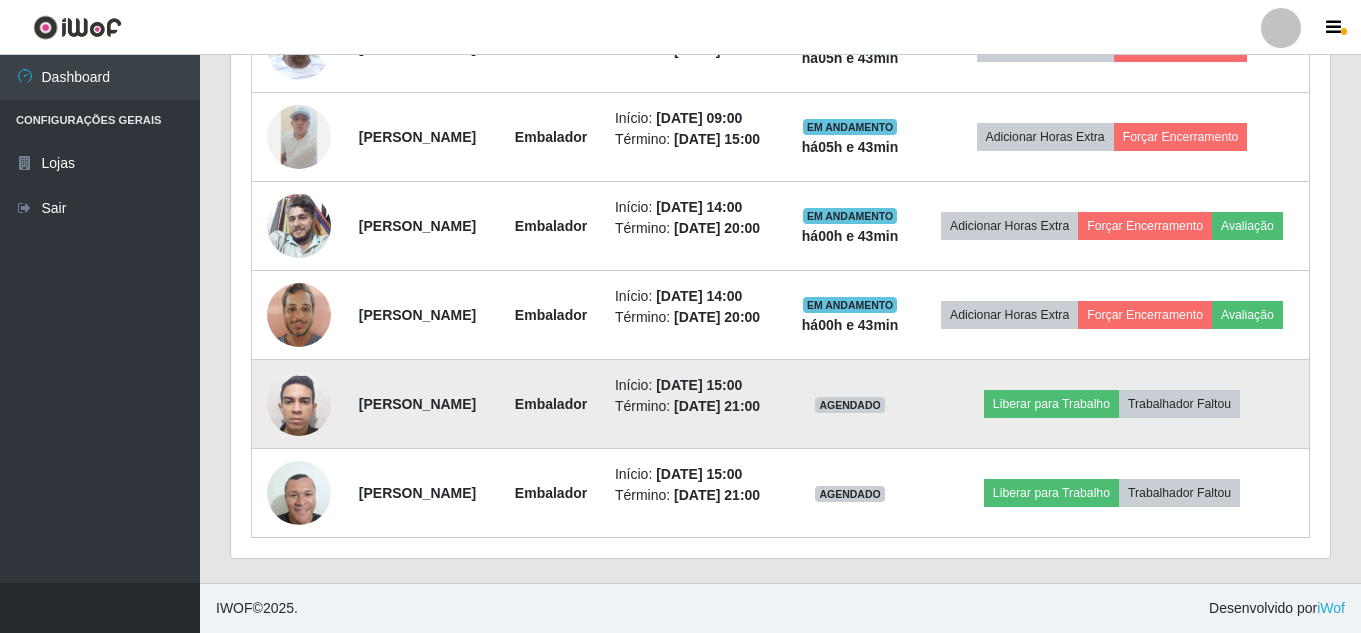 click at bounding box center (299, 404) 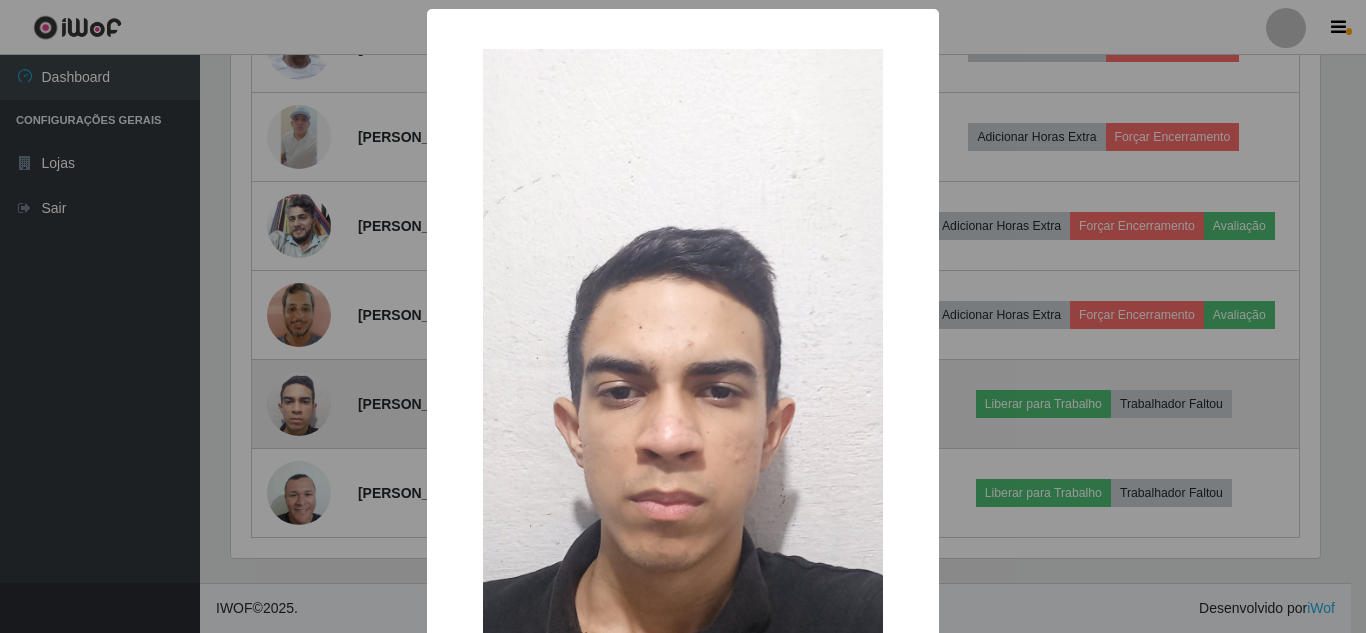 click on "× OK Cancel" at bounding box center [683, 316] 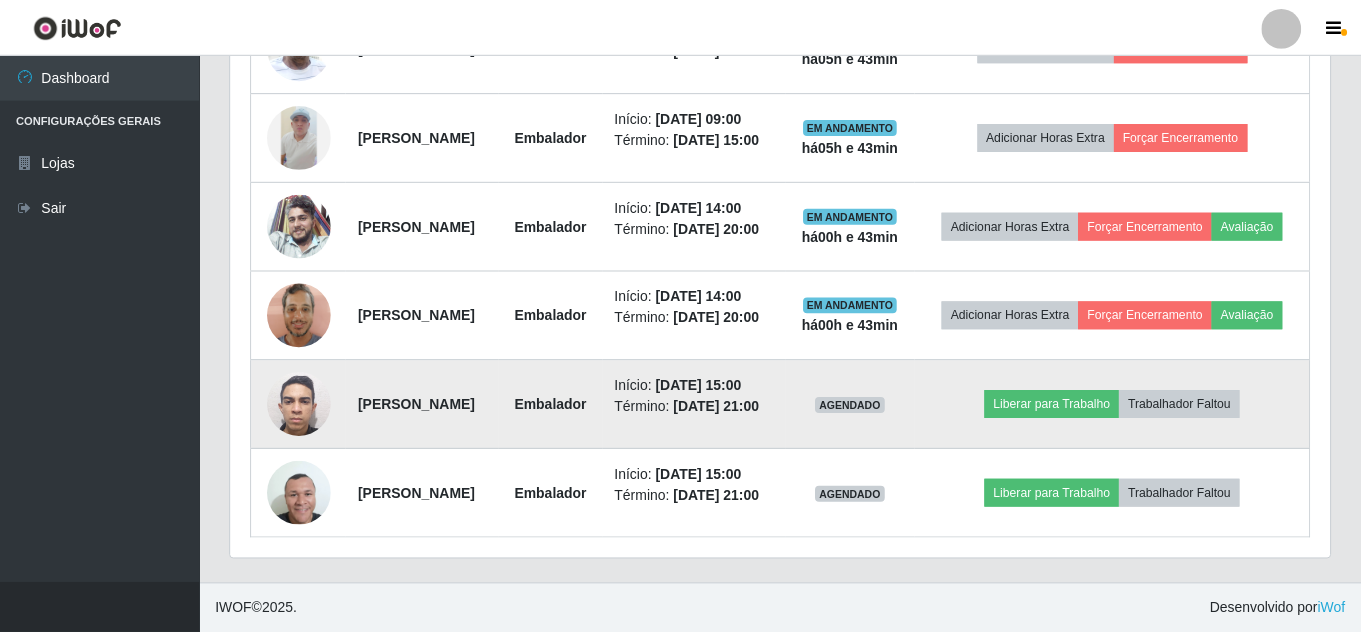 scroll, scrollTop: 999585, scrollLeft: 998901, axis: both 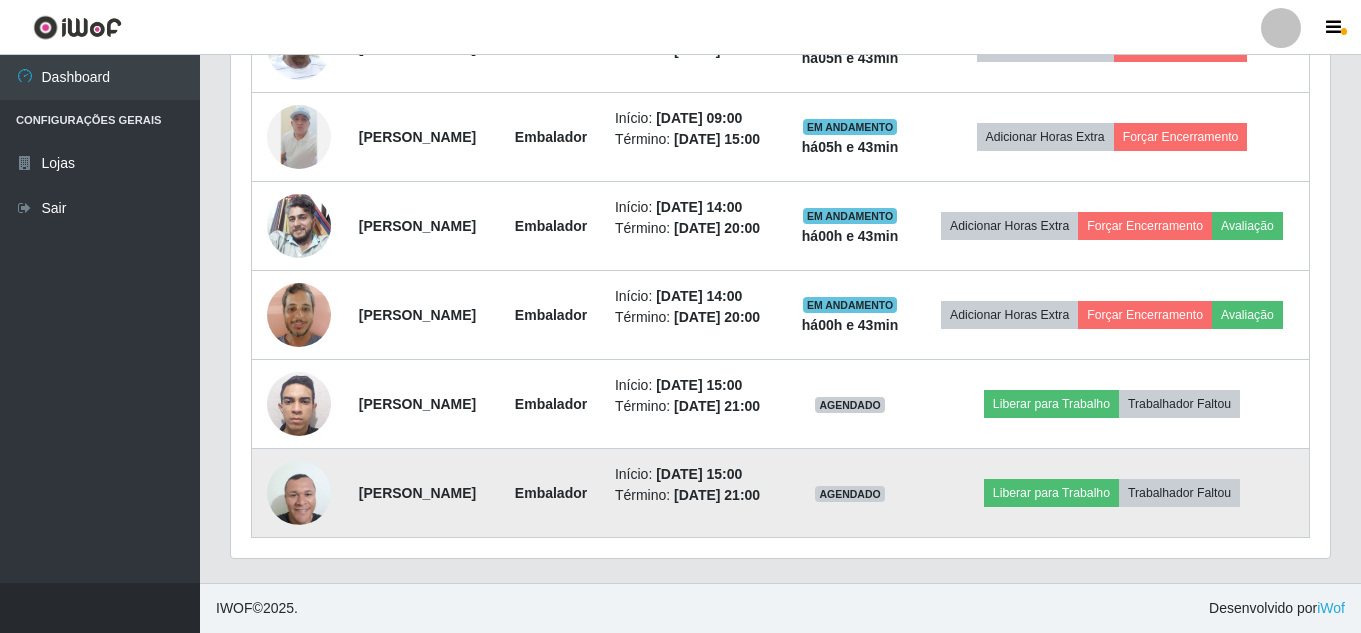 drag, startPoint x: 347, startPoint y: 462, endPoint x: 364, endPoint y: 451, distance: 20.248457 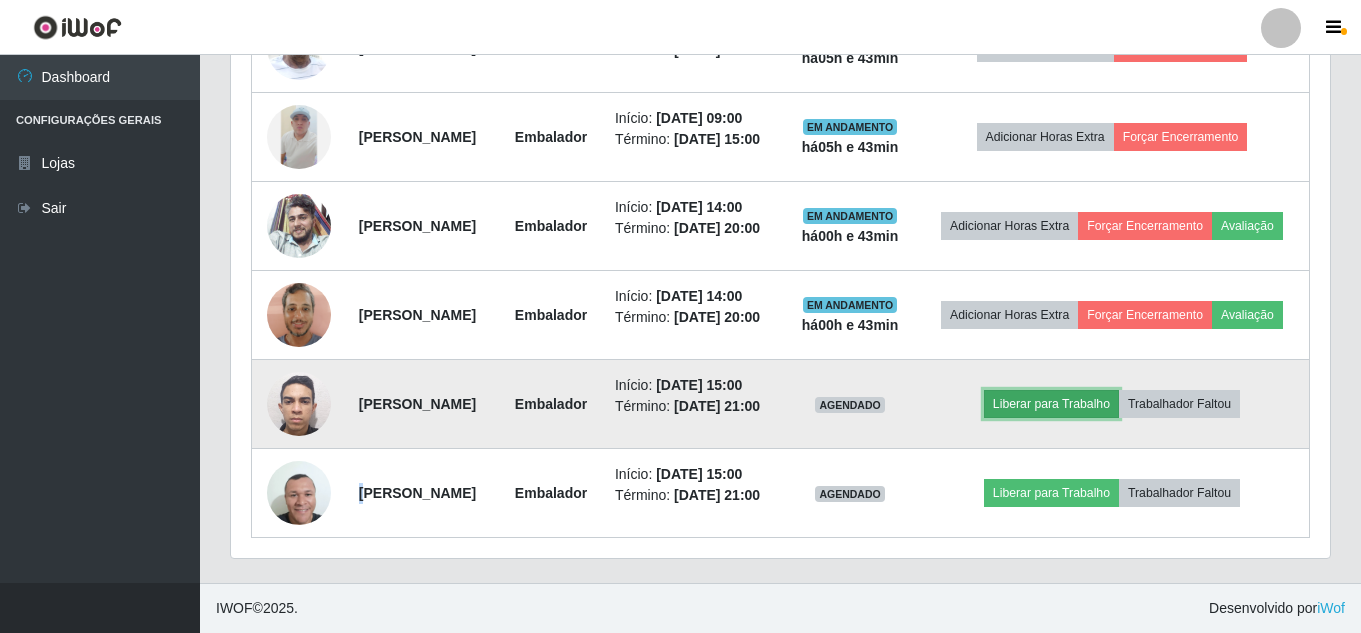 click on "Liberar para Trabalho" at bounding box center [1051, 404] 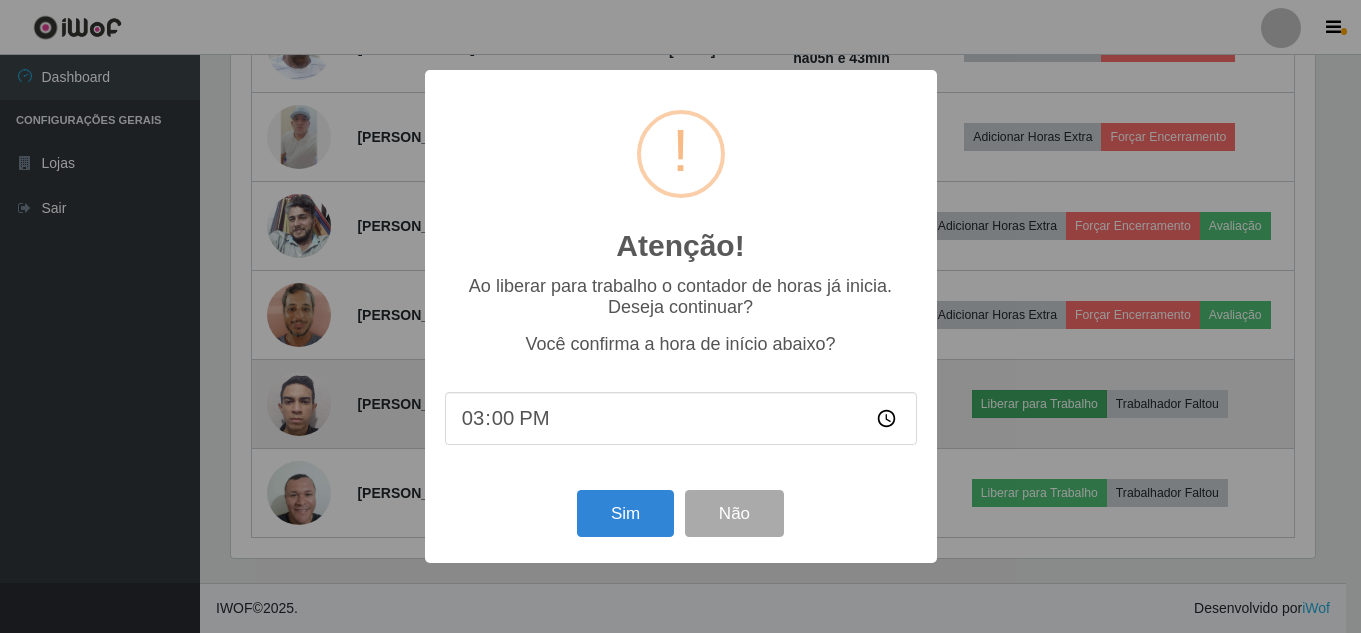 scroll, scrollTop: 999585, scrollLeft: 998911, axis: both 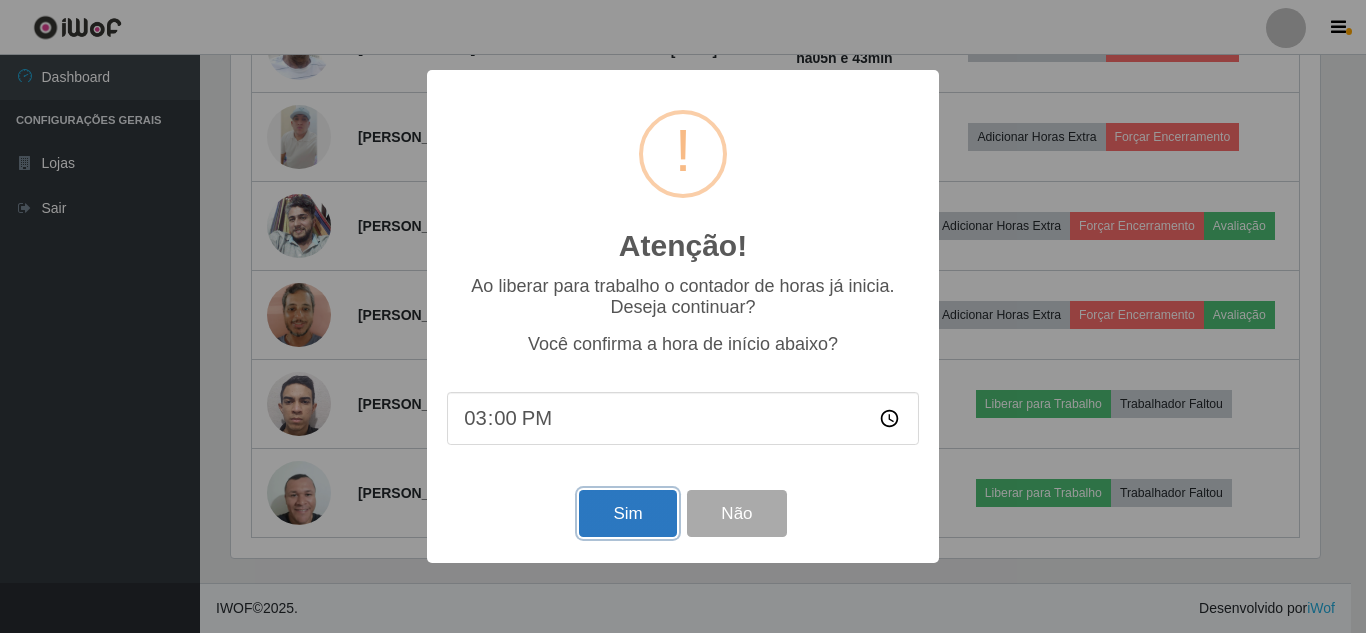 click on "Sim" at bounding box center (627, 513) 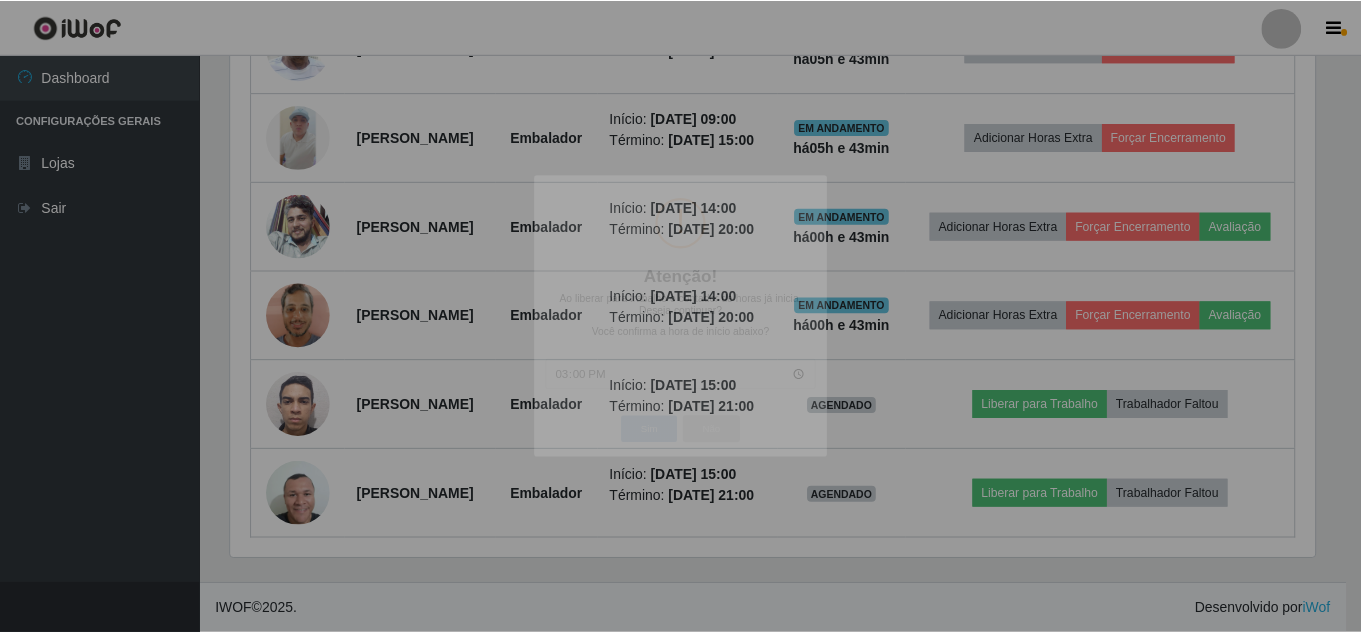 scroll, scrollTop: 999585, scrollLeft: 998901, axis: both 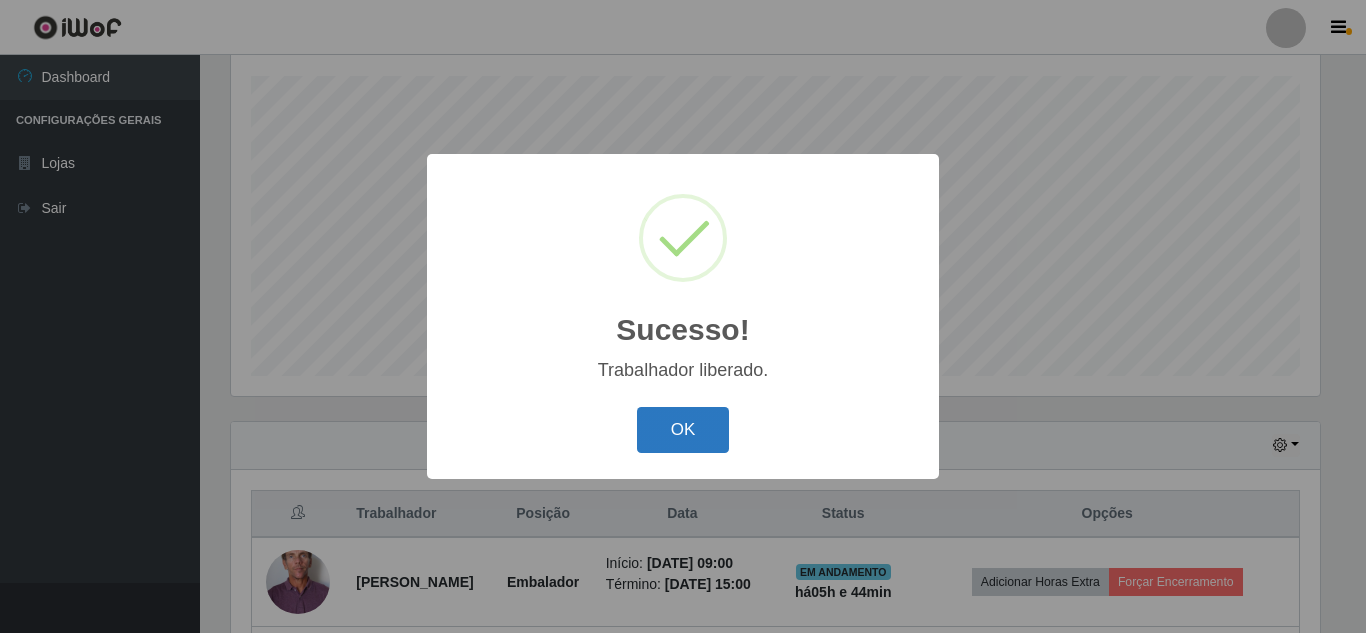 click on "OK" at bounding box center [683, 430] 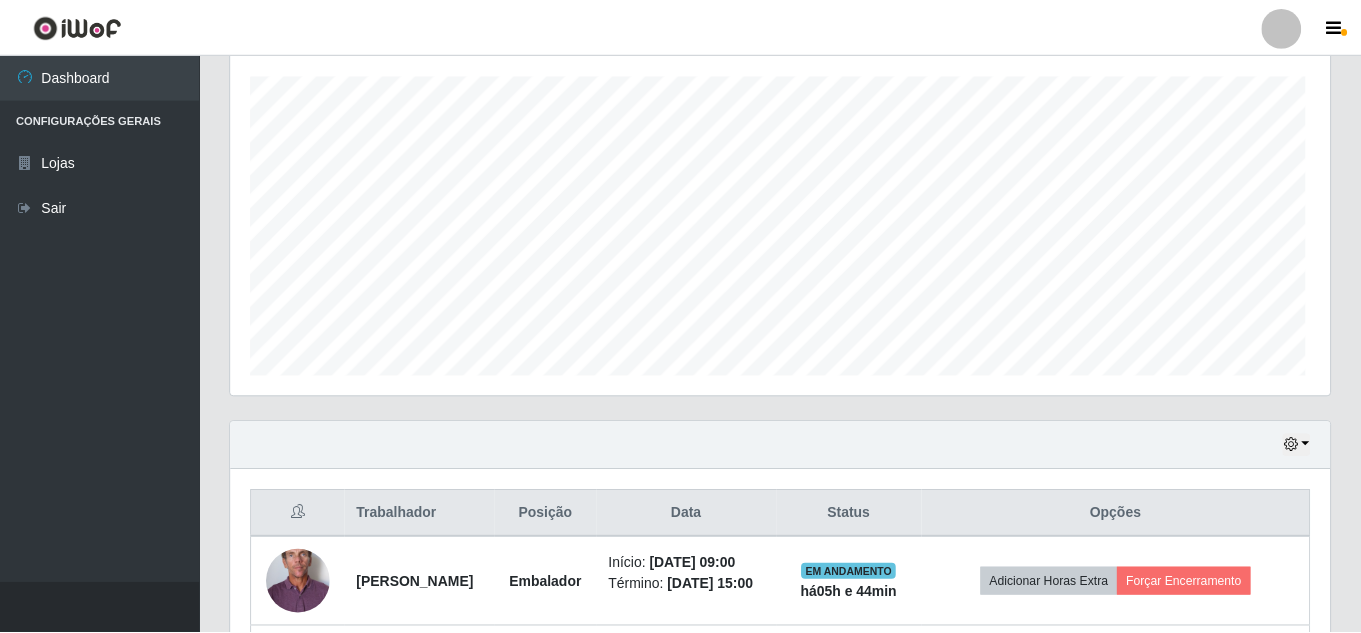 scroll, scrollTop: 999585, scrollLeft: 998901, axis: both 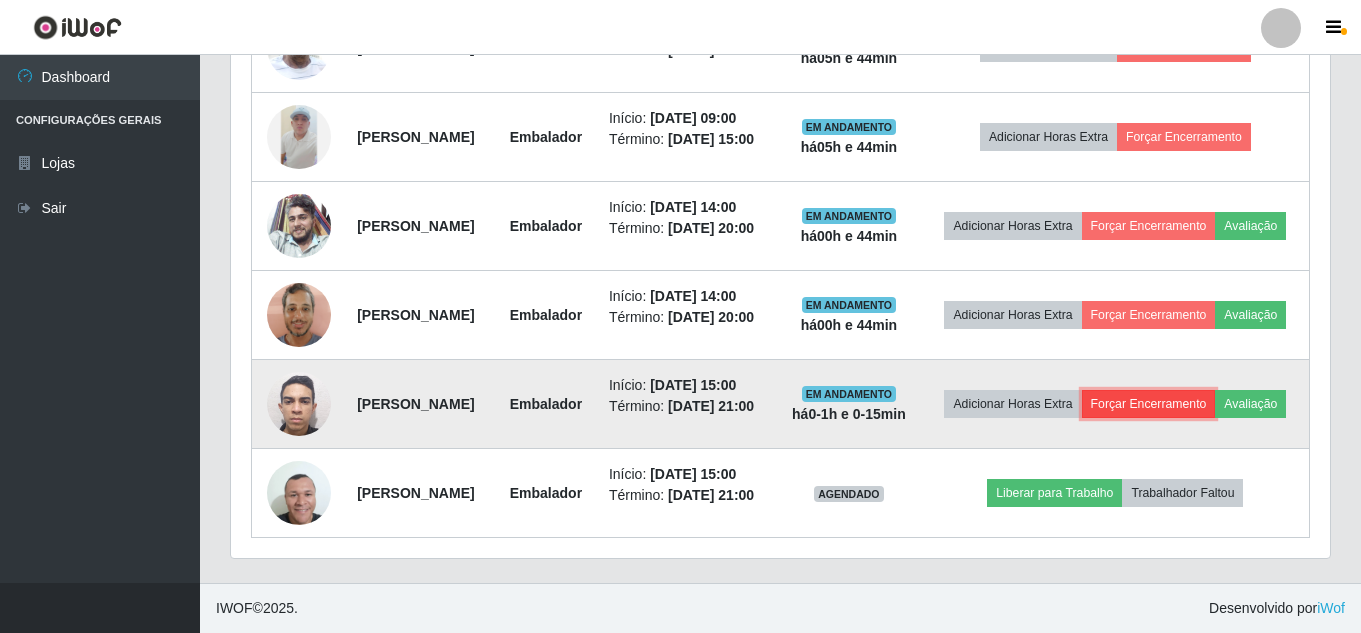 click on "Forçar Encerramento" at bounding box center [1149, 404] 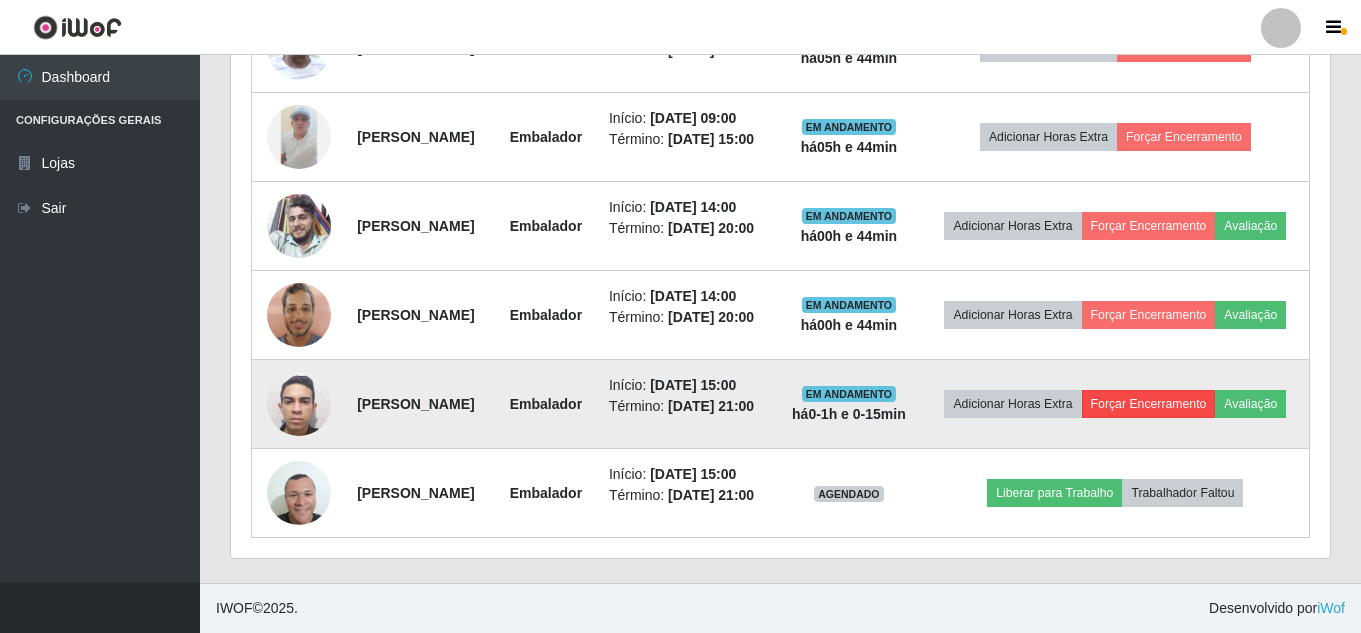 scroll, scrollTop: 999585, scrollLeft: 998911, axis: both 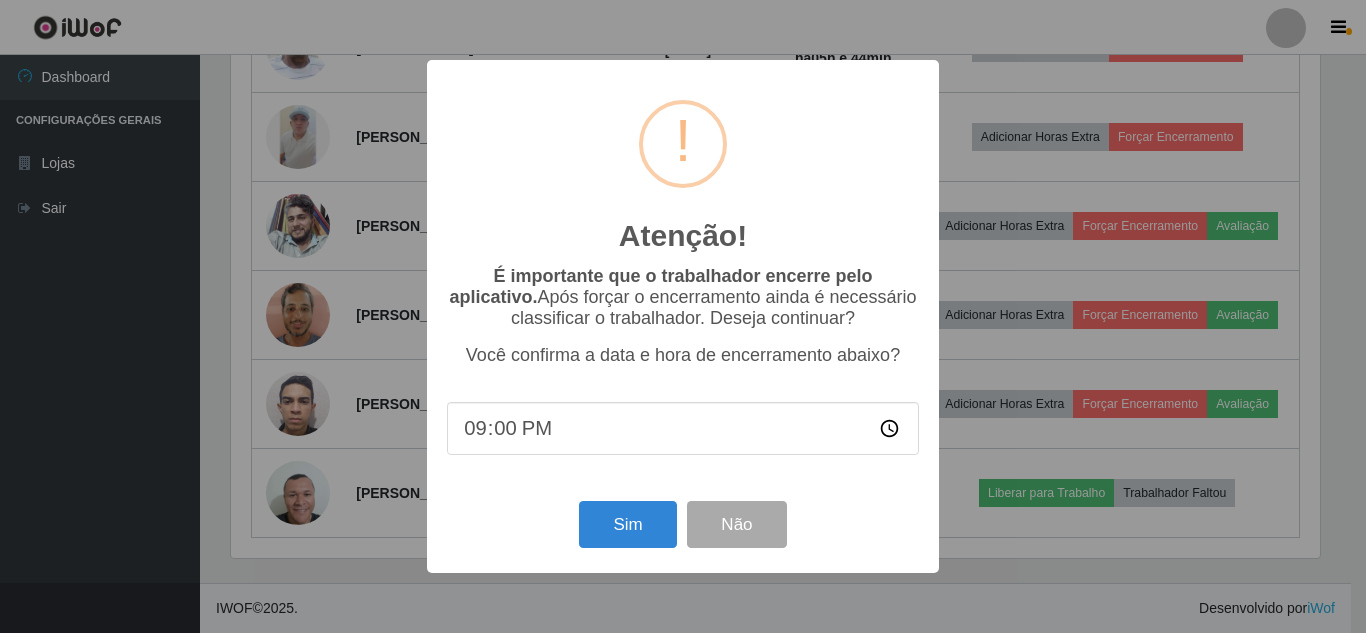 click on "21:00" at bounding box center [683, 428] 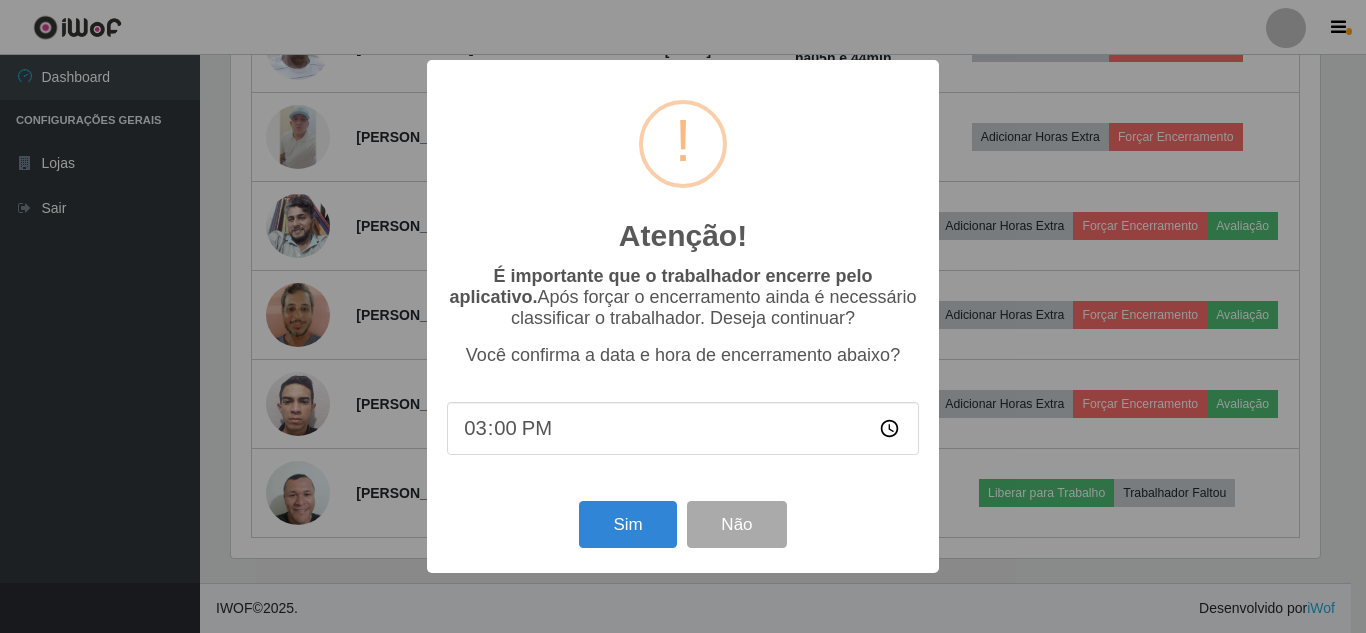 type on "15:02" 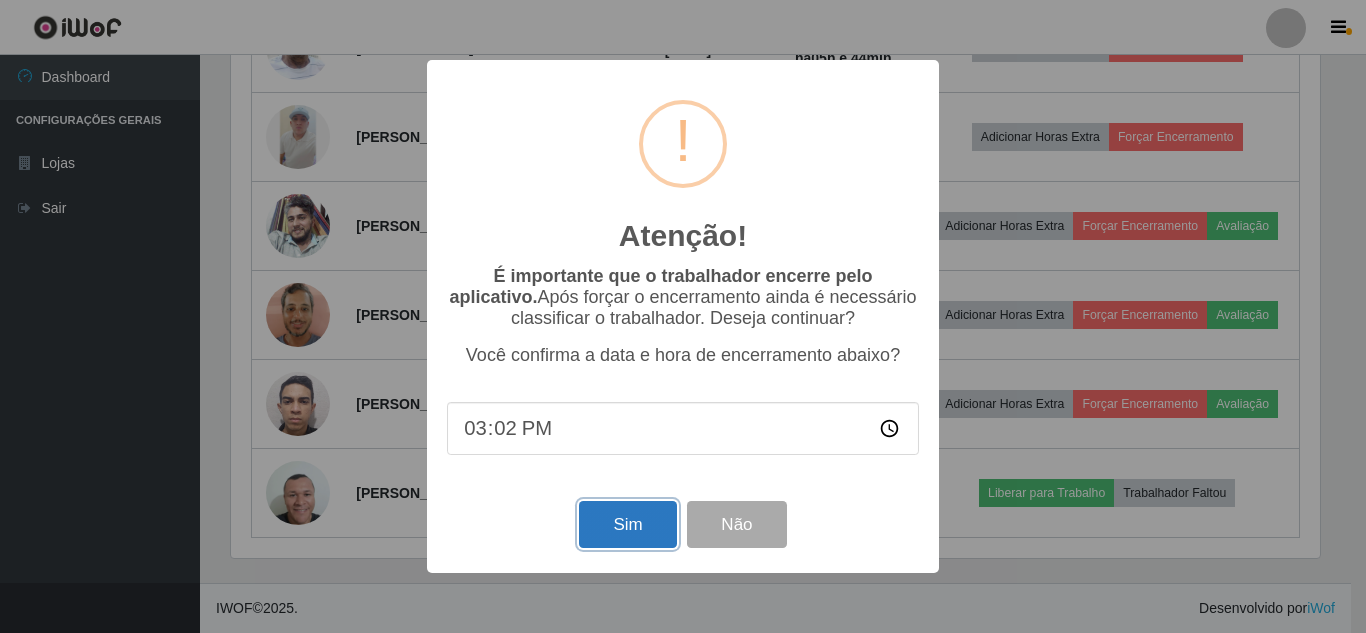 click on "Sim" at bounding box center (627, 524) 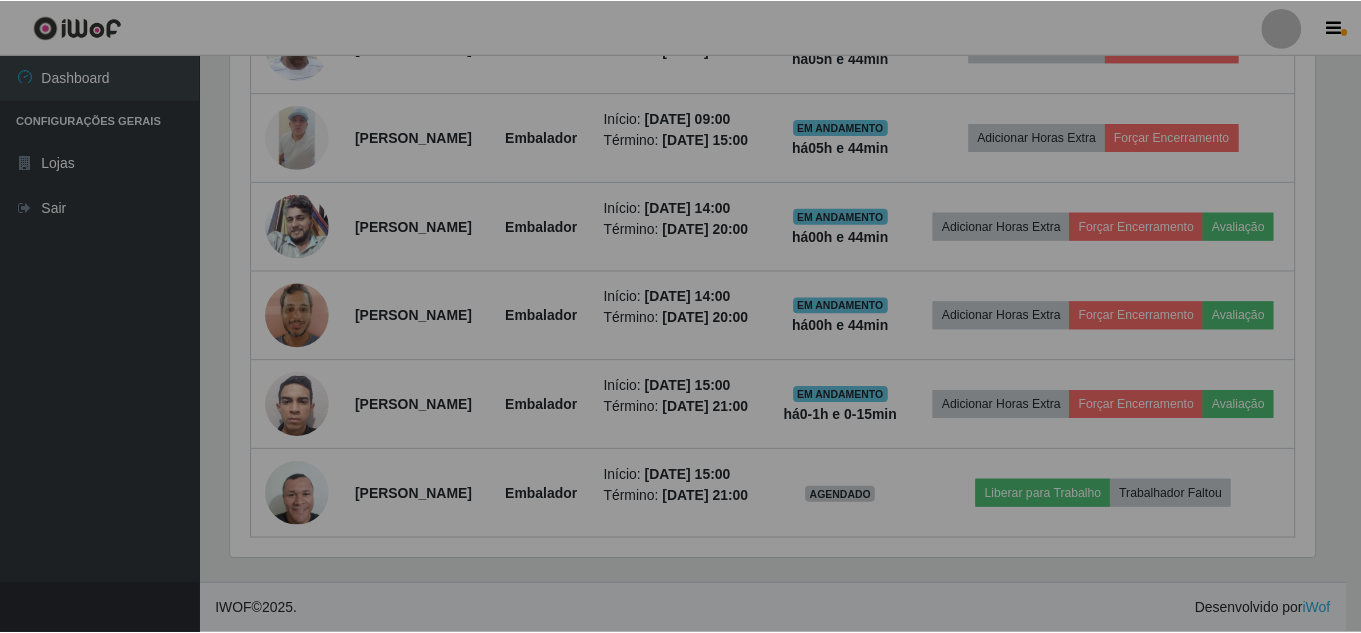 scroll, scrollTop: 999585, scrollLeft: 998901, axis: both 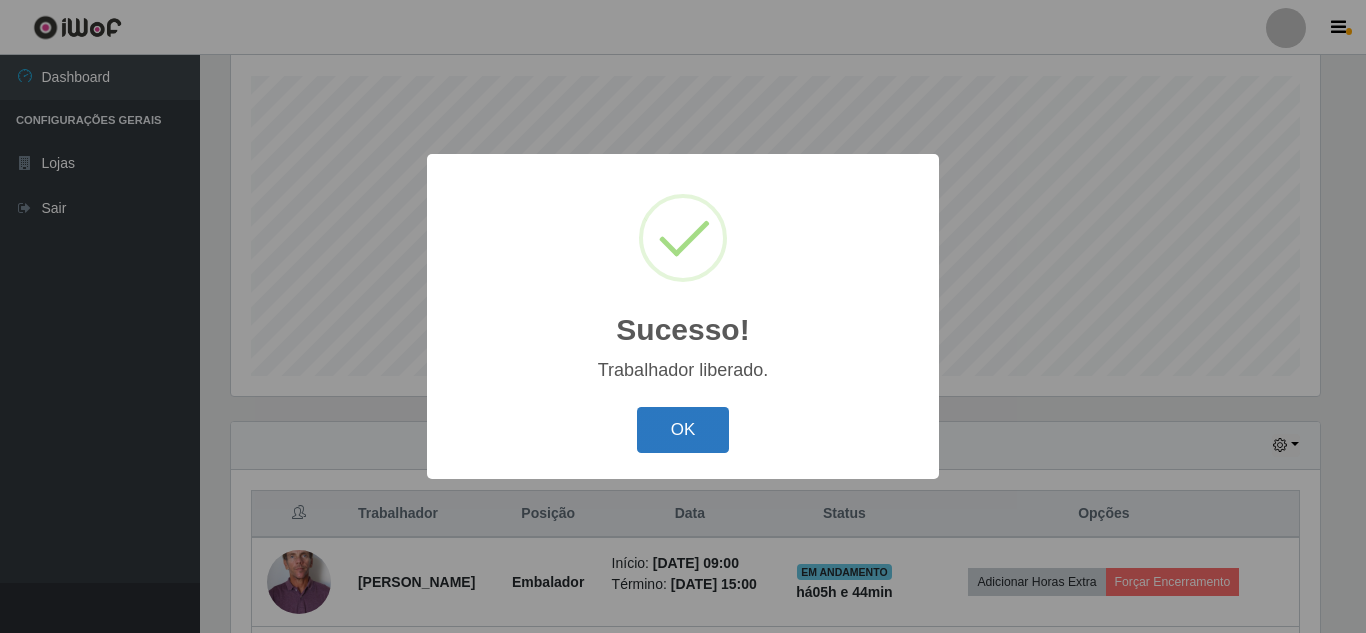 click on "OK" at bounding box center [683, 430] 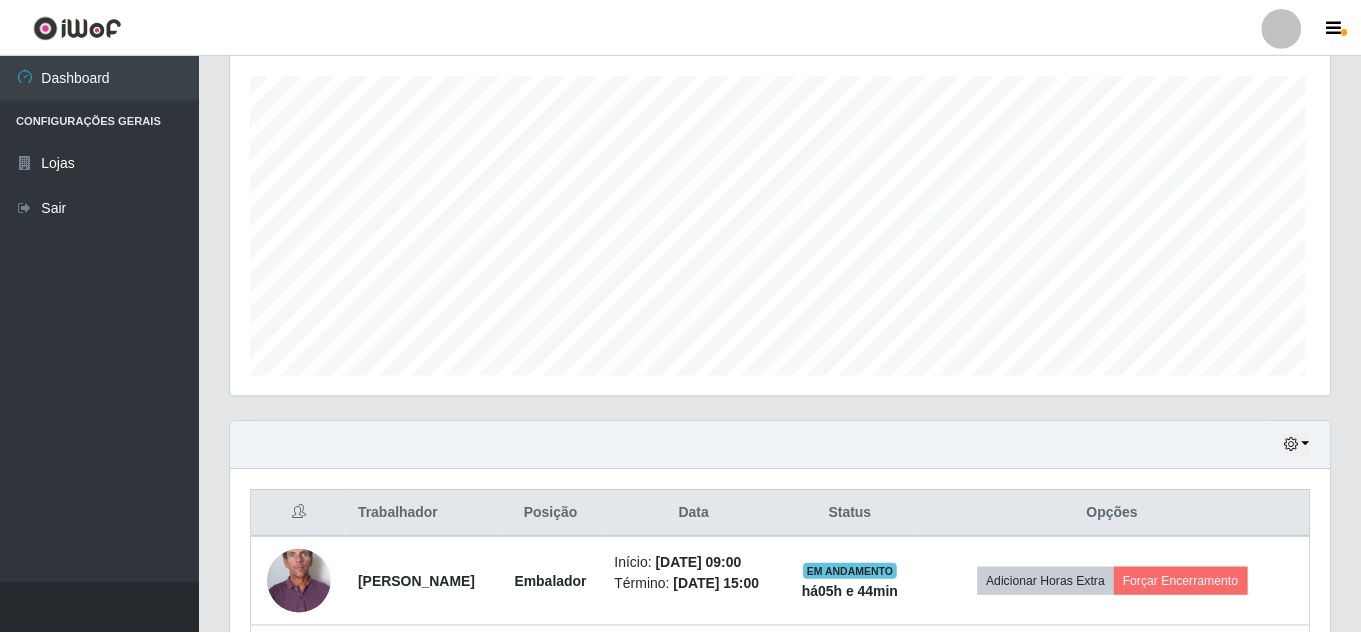 scroll, scrollTop: 415, scrollLeft: 0, axis: vertical 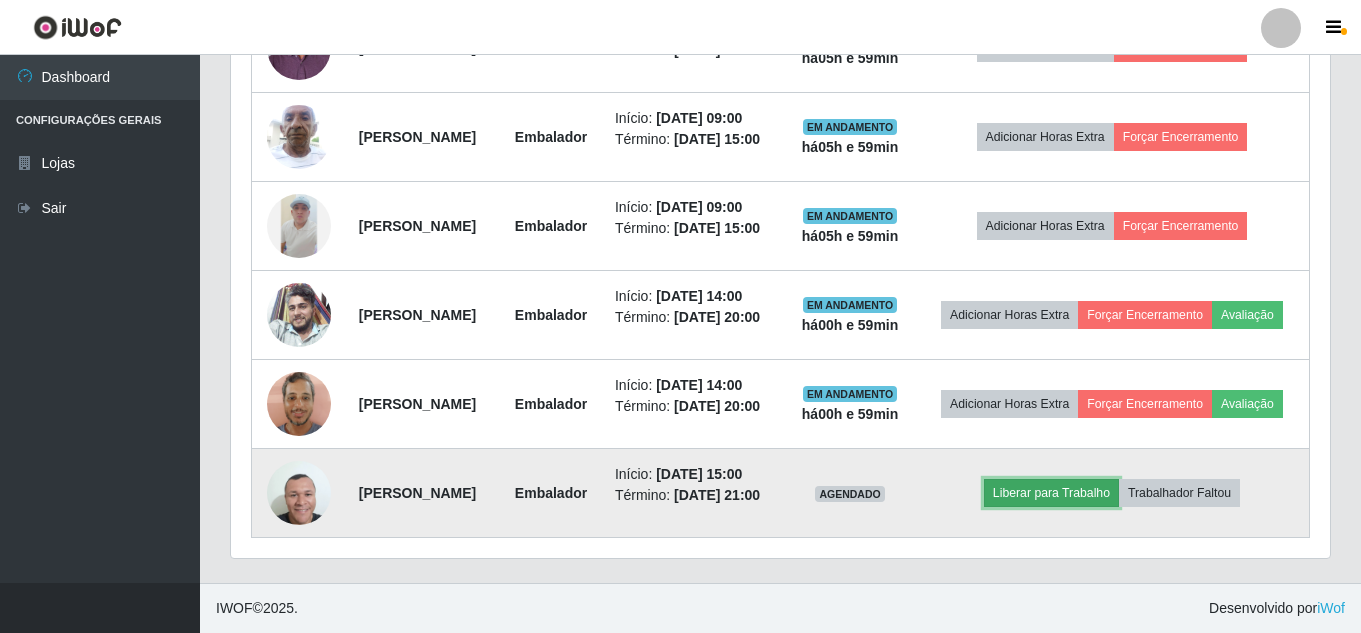 click on "Liberar para Trabalho" at bounding box center (1051, 493) 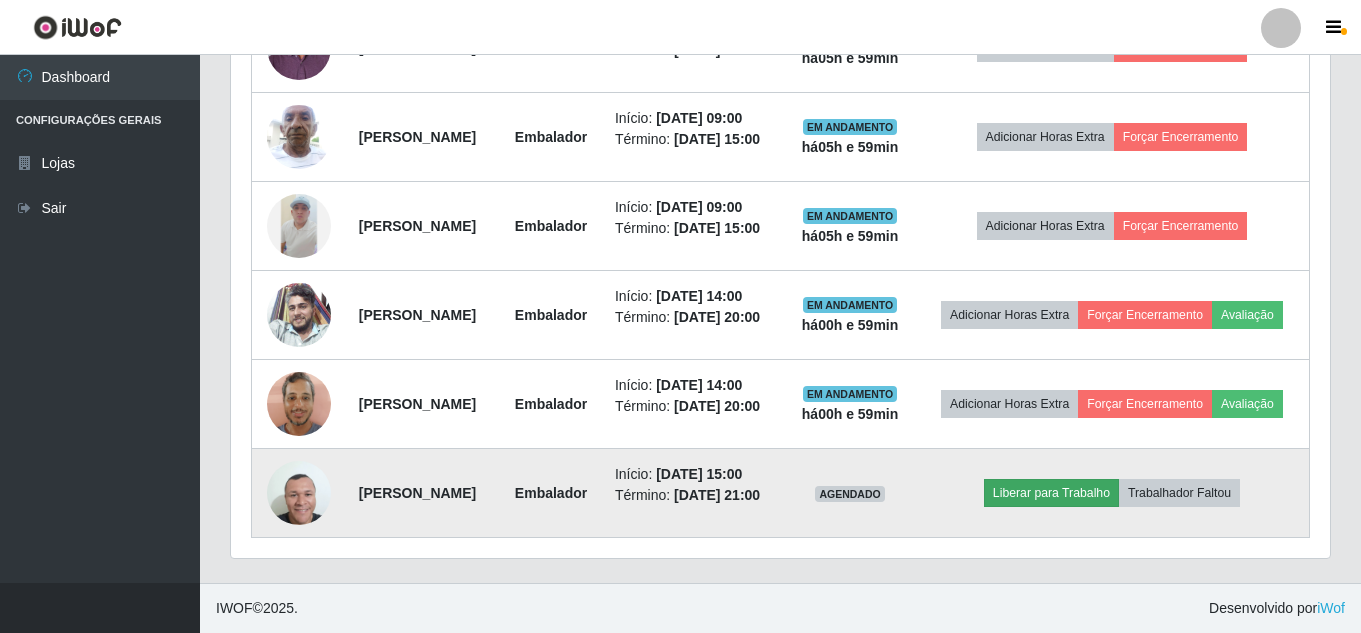 scroll, scrollTop: 999585, scrollLeft: 998911, axis: both 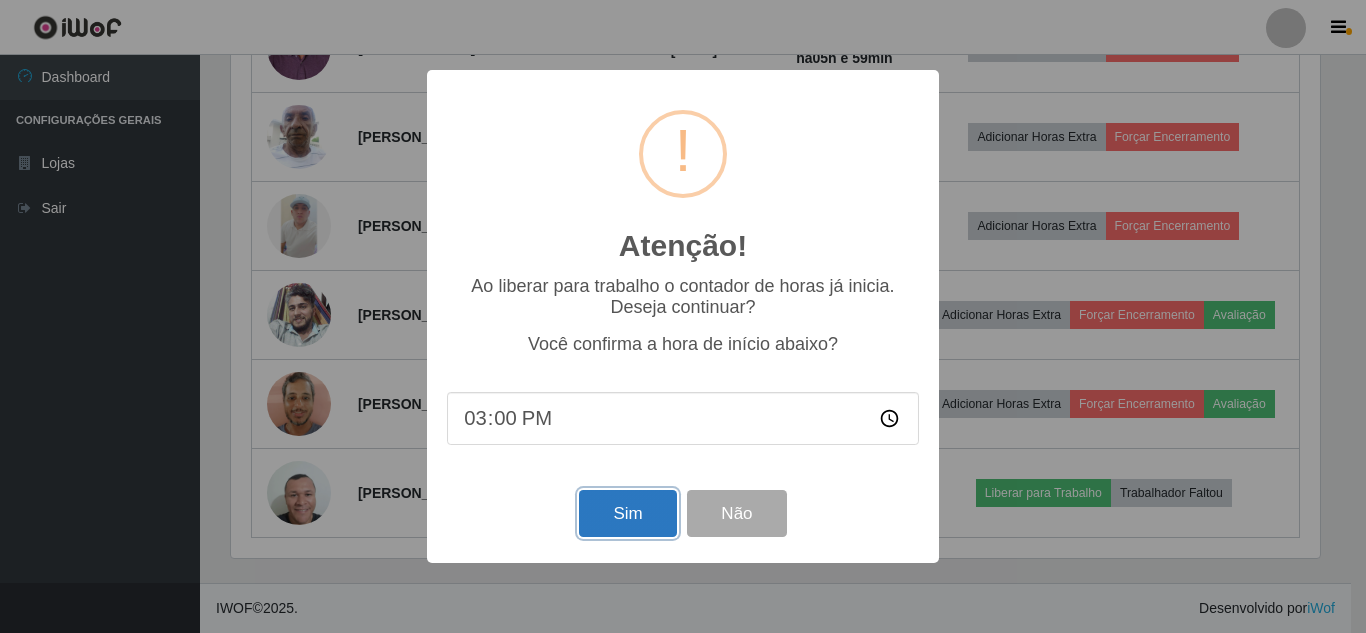 click on "Sim" at bounding box center [627, 513] 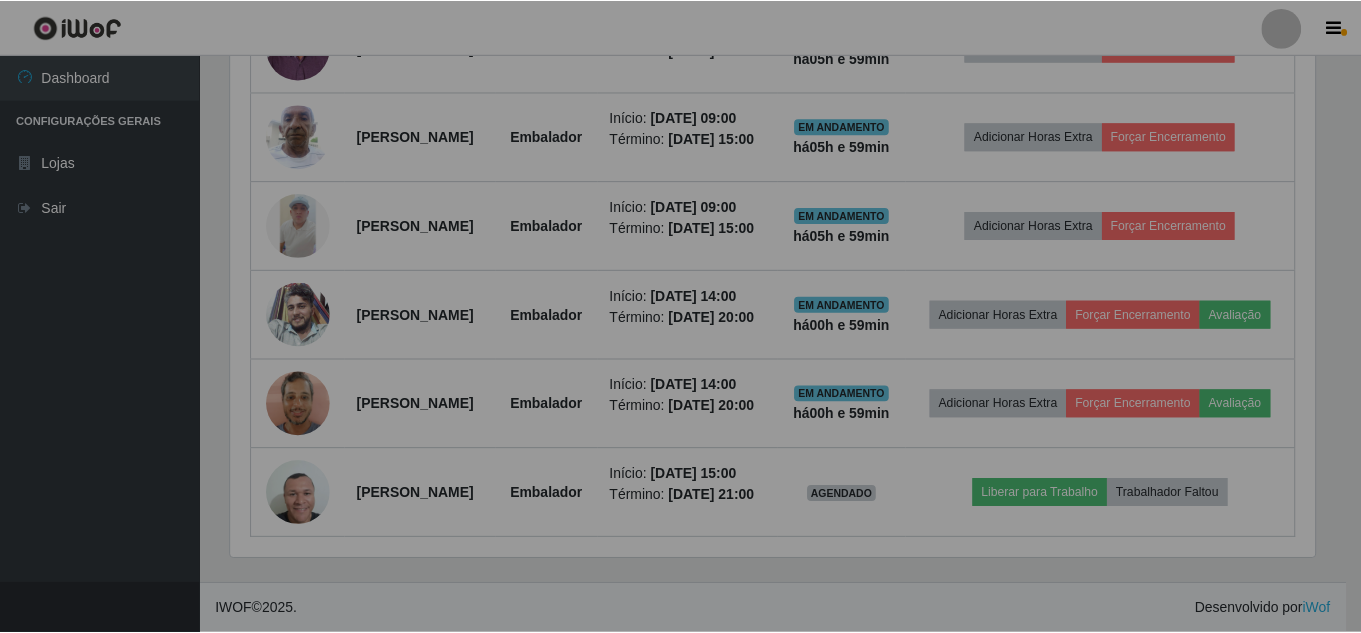 scroll, scrollTop: 999585, scrollLeft: 998901, axis: both 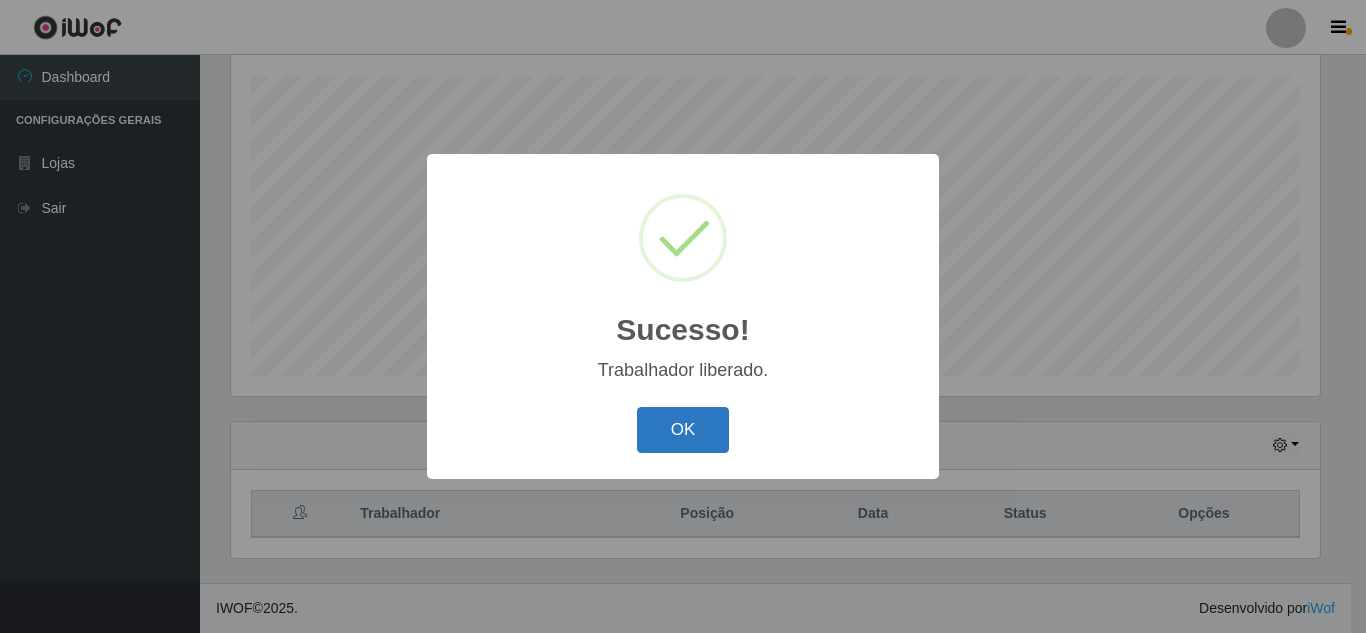 click on "OK" at bounding box center (683, 430) 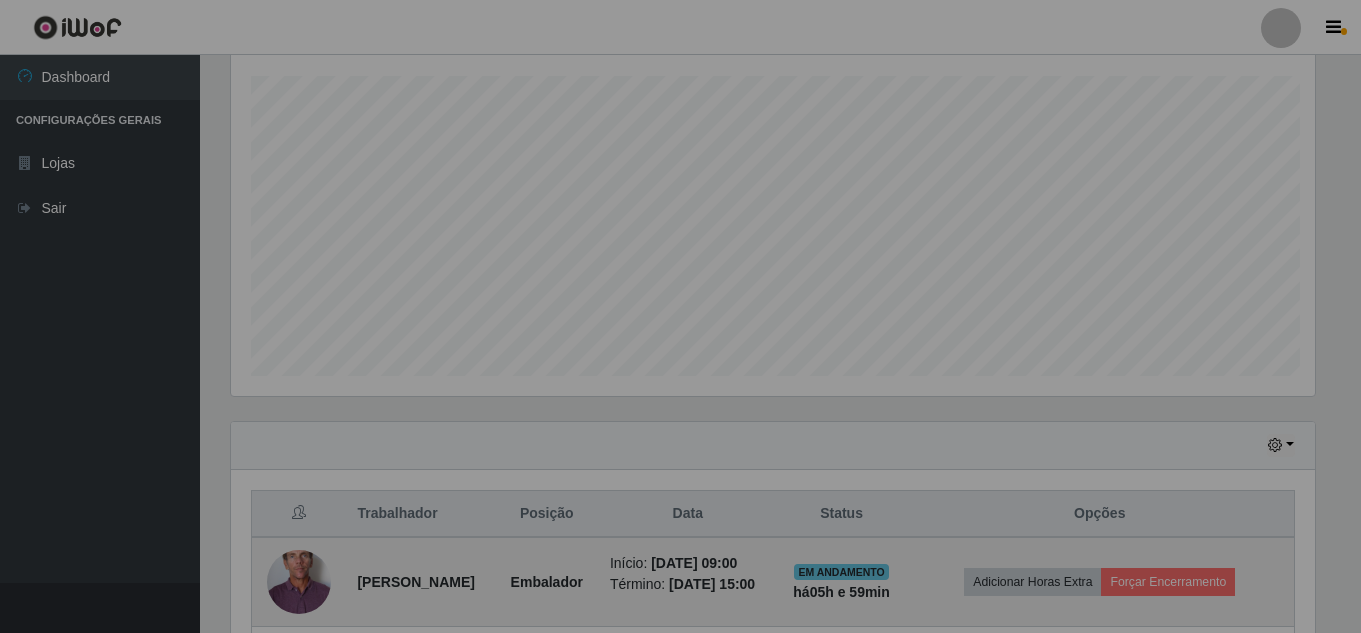 scroll, scrollTop: 999585, scrollLeft: 998901, axis: both 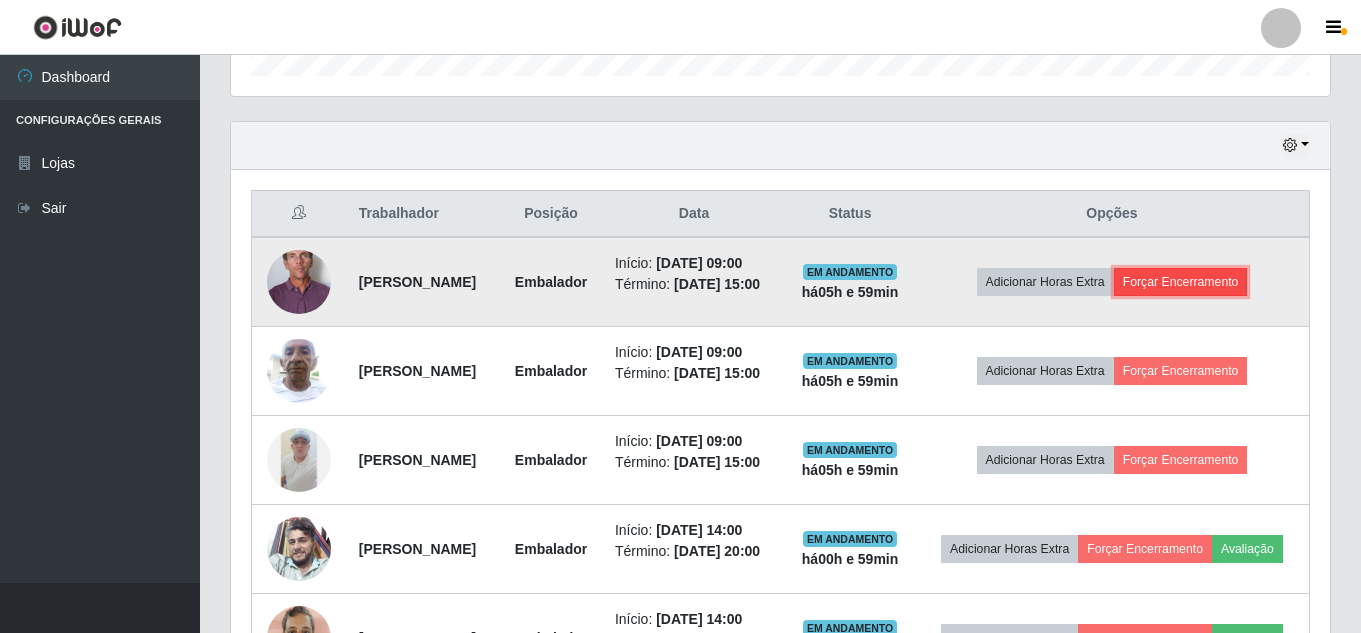 click on "Forçar Encerramento" at bounding box center [1181, 282] 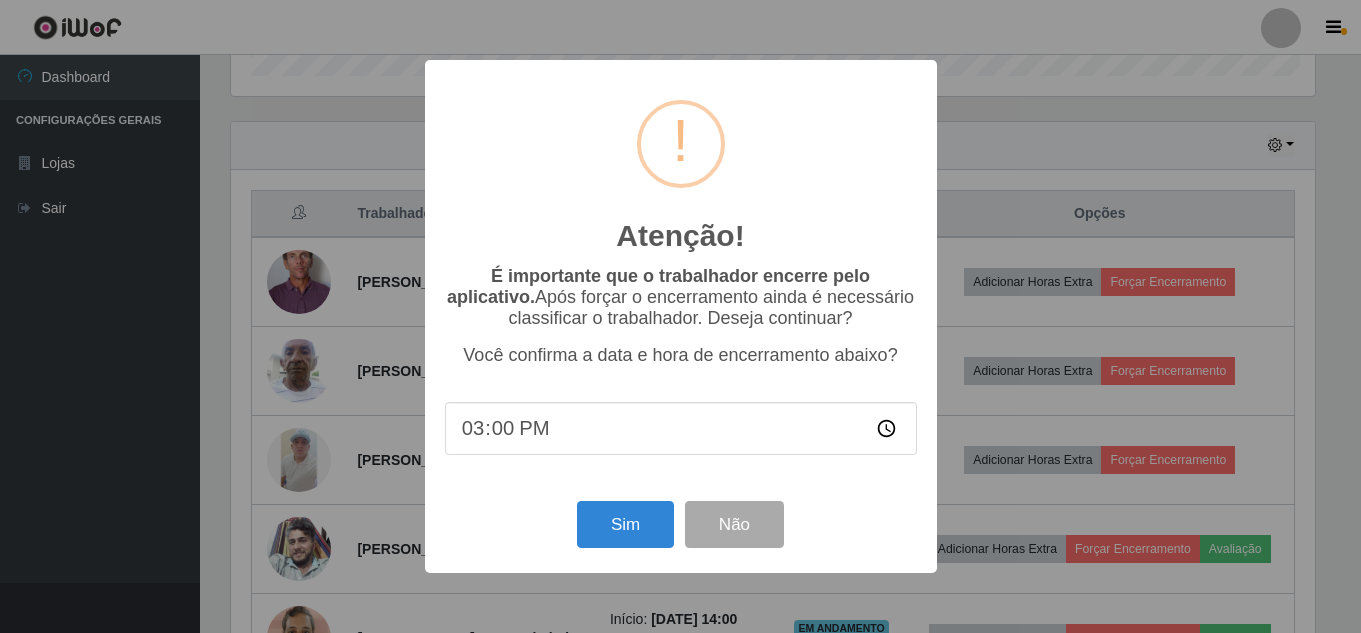 scroll, scrollTop: 999585, scrollLeft: 998911, axis: both 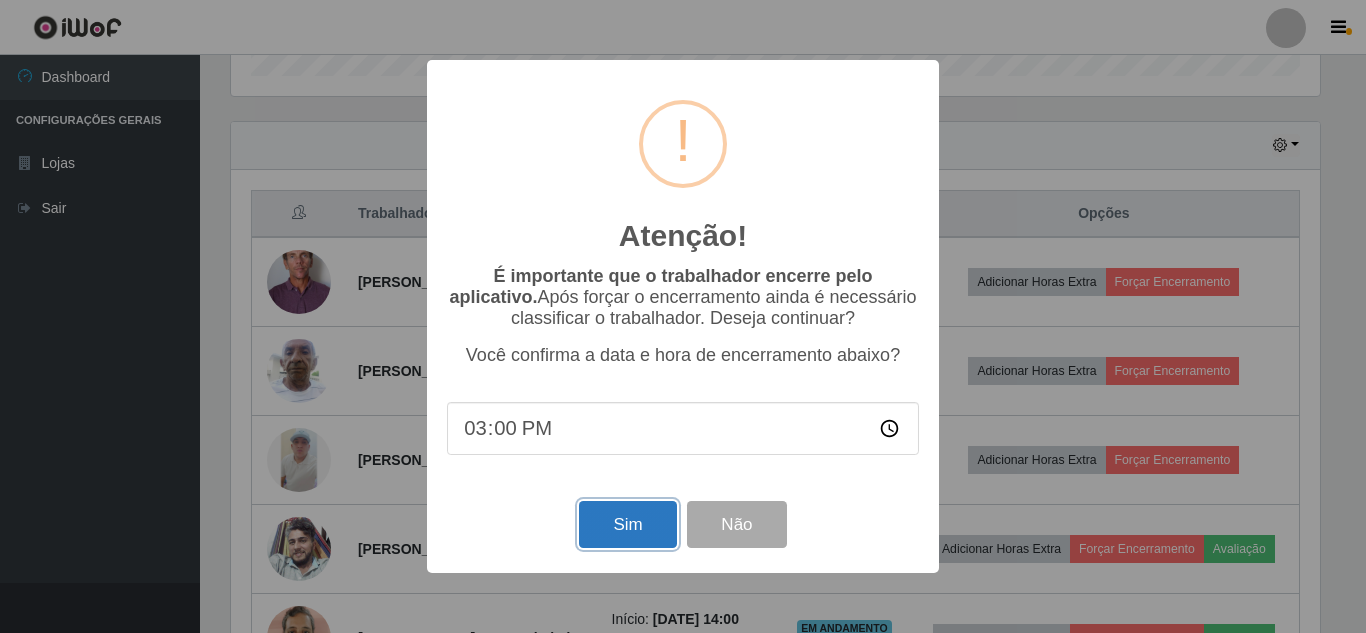 click on "Sim" at bounding box center [627, 524] 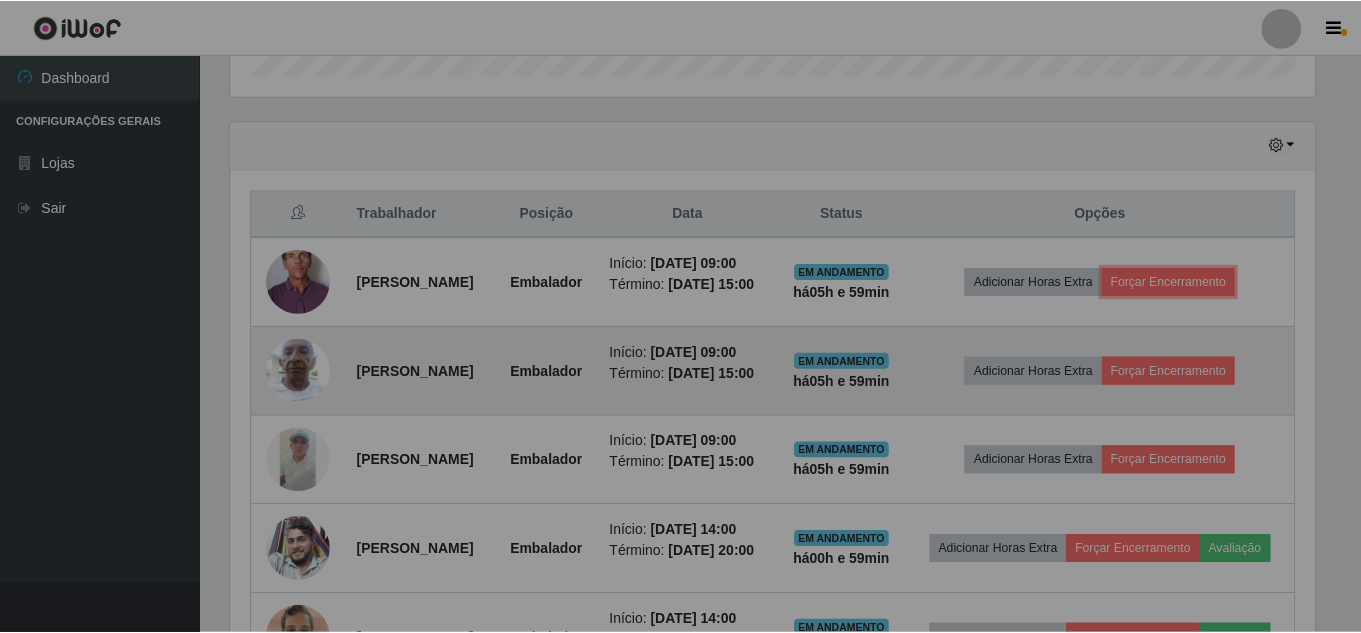 scroll, scrollTop: 999585, scrollLeft: 998901, axis: both 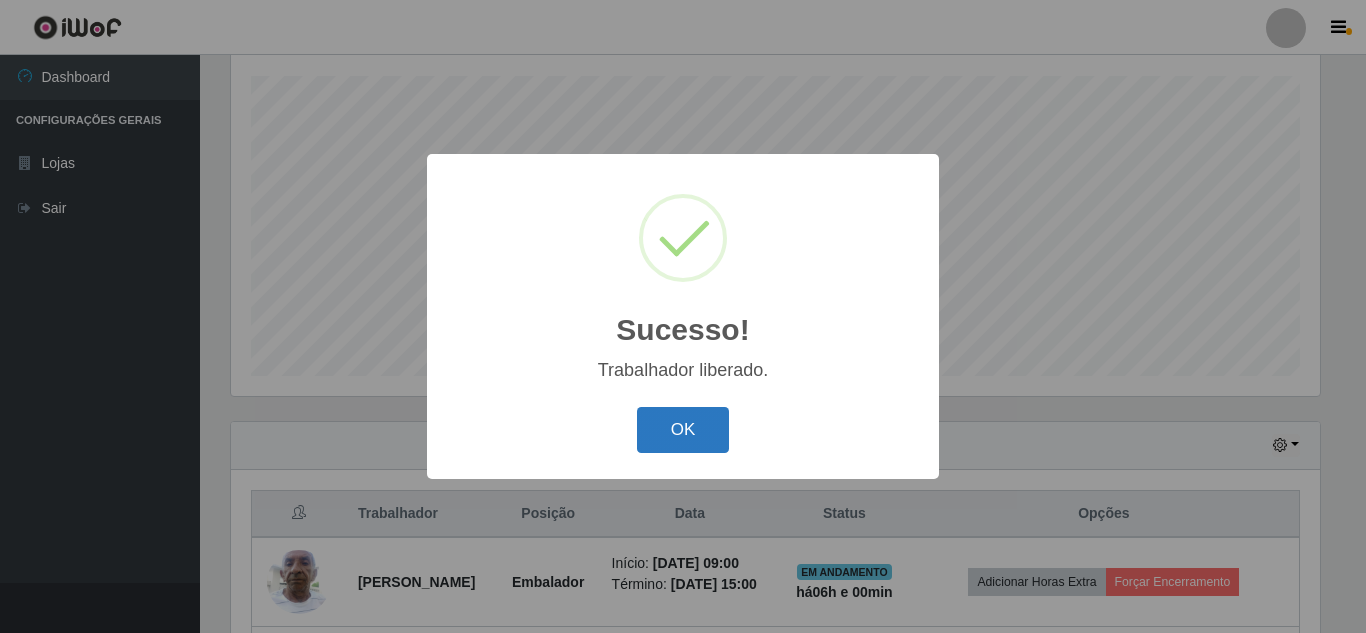 click on "OK" at bounding box center (683, 430) 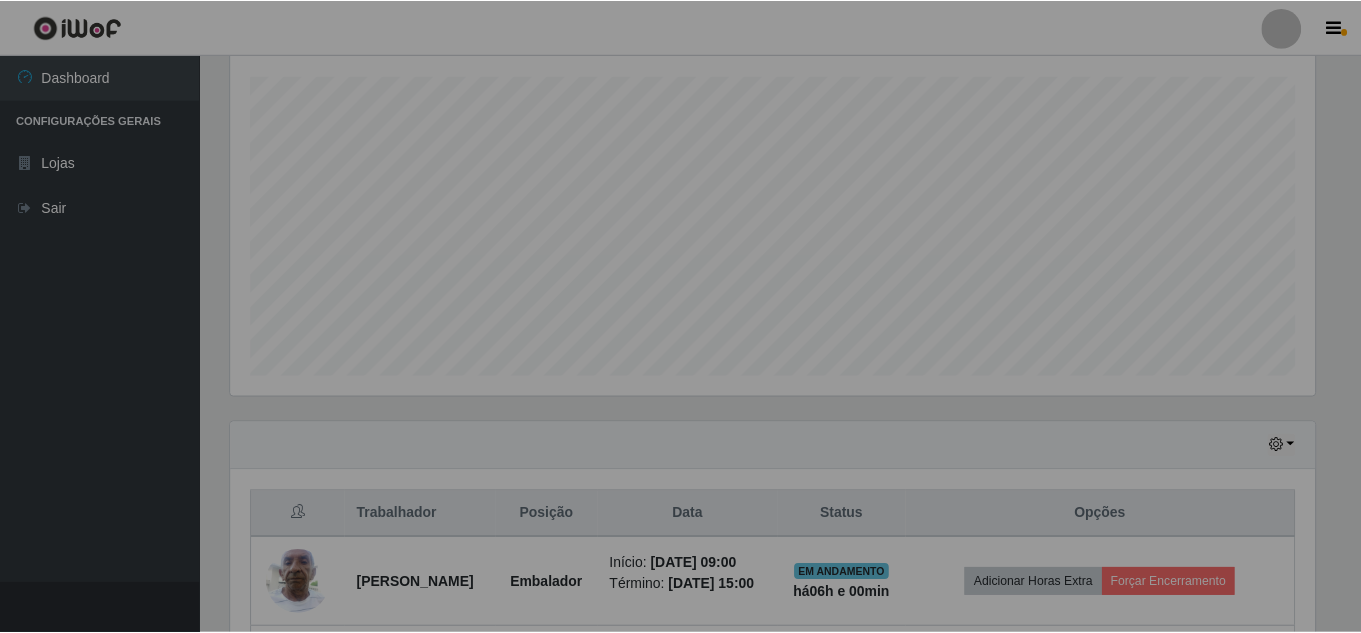 scroll, scrollTop: 345, scrollLeft: 0, axis: vertical 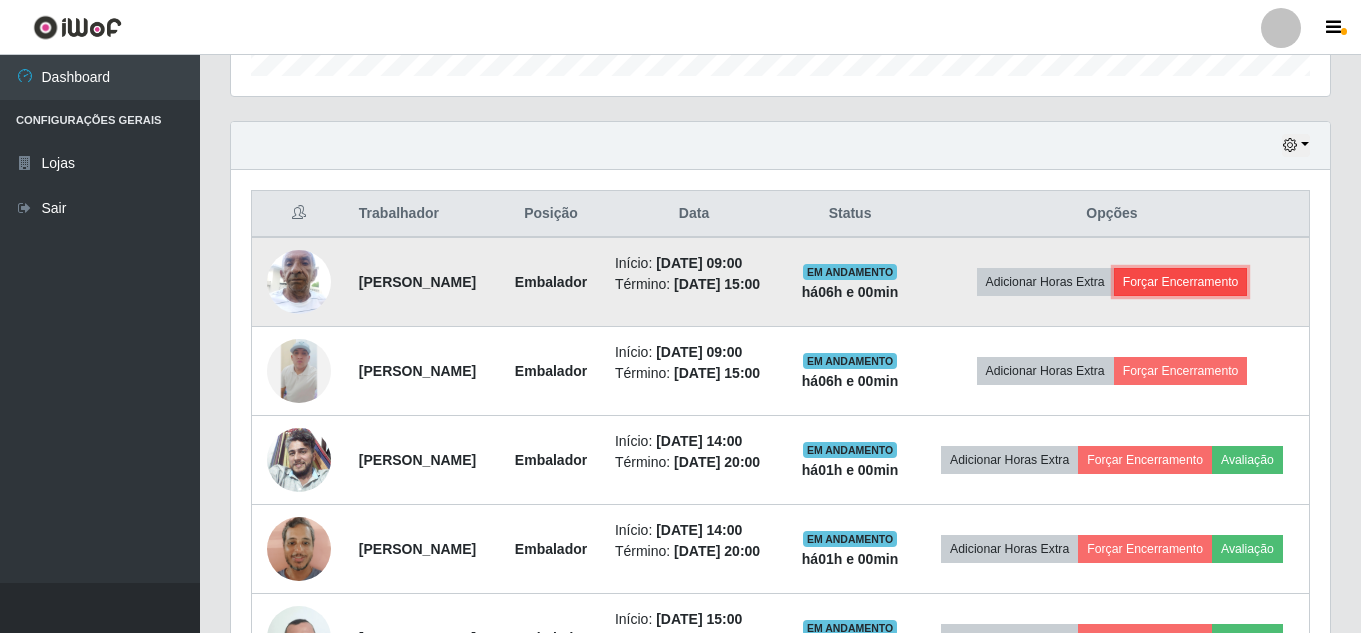 click on "Forçar Encerramento" at bounding box center (1181, 282) 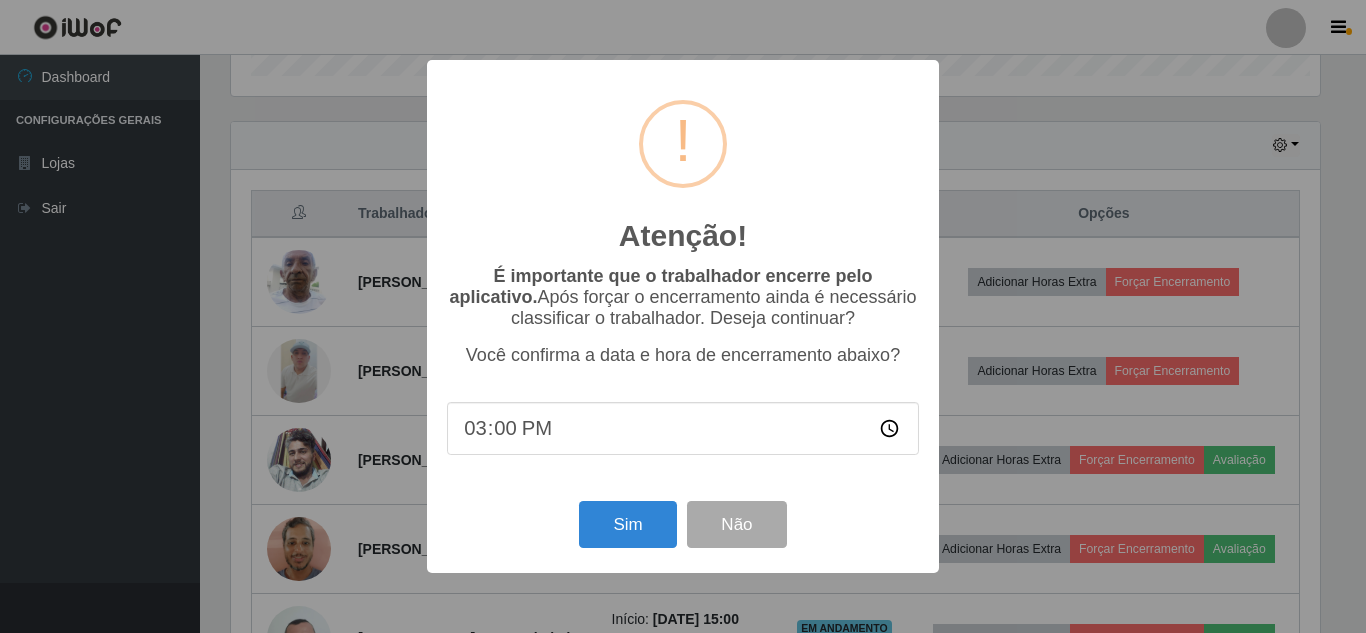 scroll, scrollTop: 999585, scrollLeft: 998911, axis: both 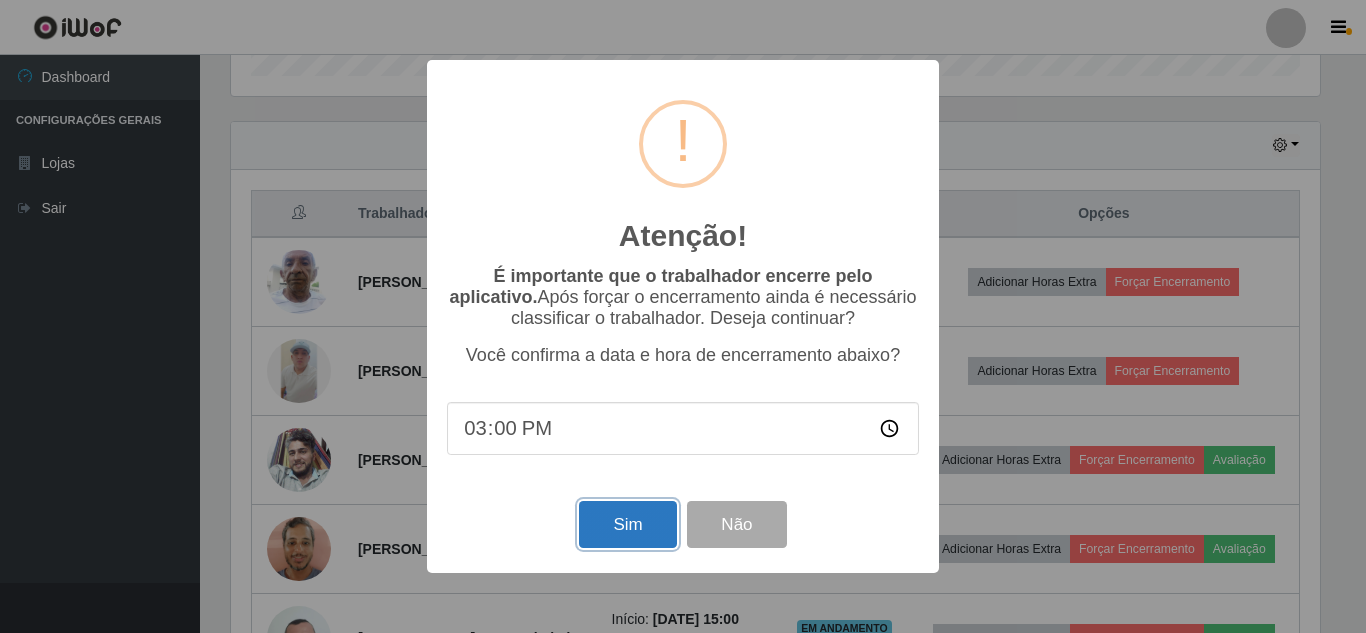 click on "Sim" at bounding box center (627, 524) 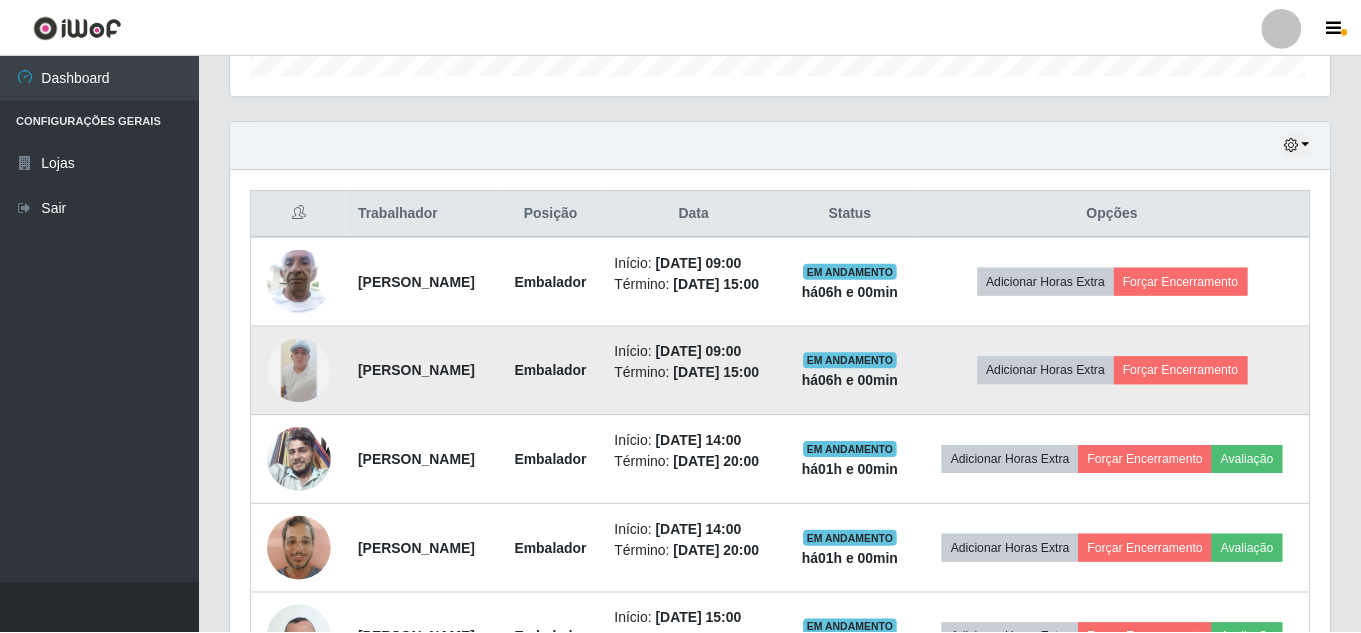 scroll, scrollTop: 999585, scrollLeft: 998901, axis: both 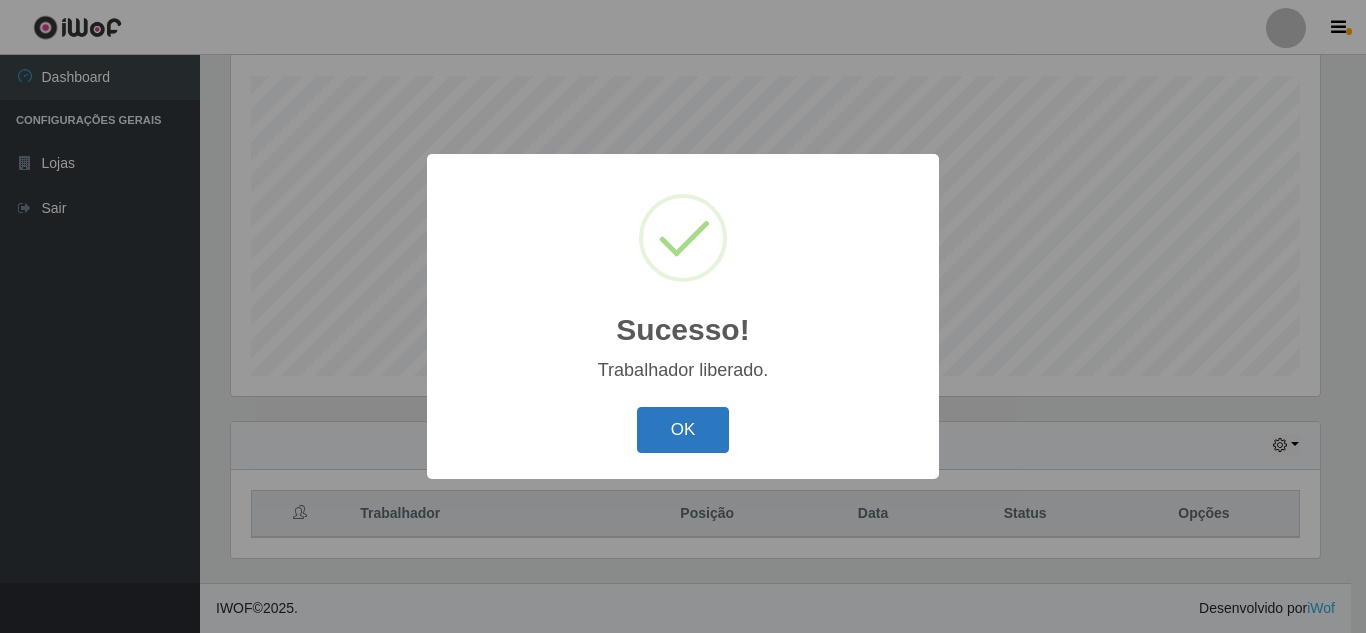 click on "OK" at bounding box center [683, 430] 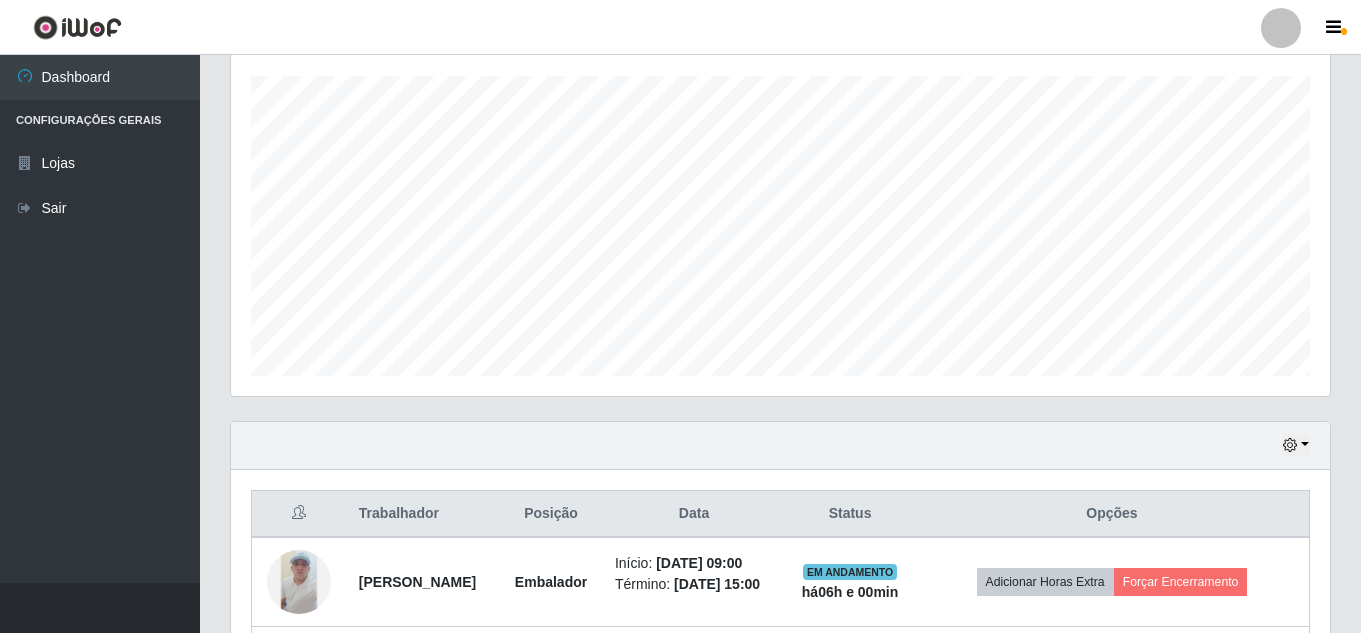 scroll, scrollTop: 999585, scrollLeft: 998901, axis: both 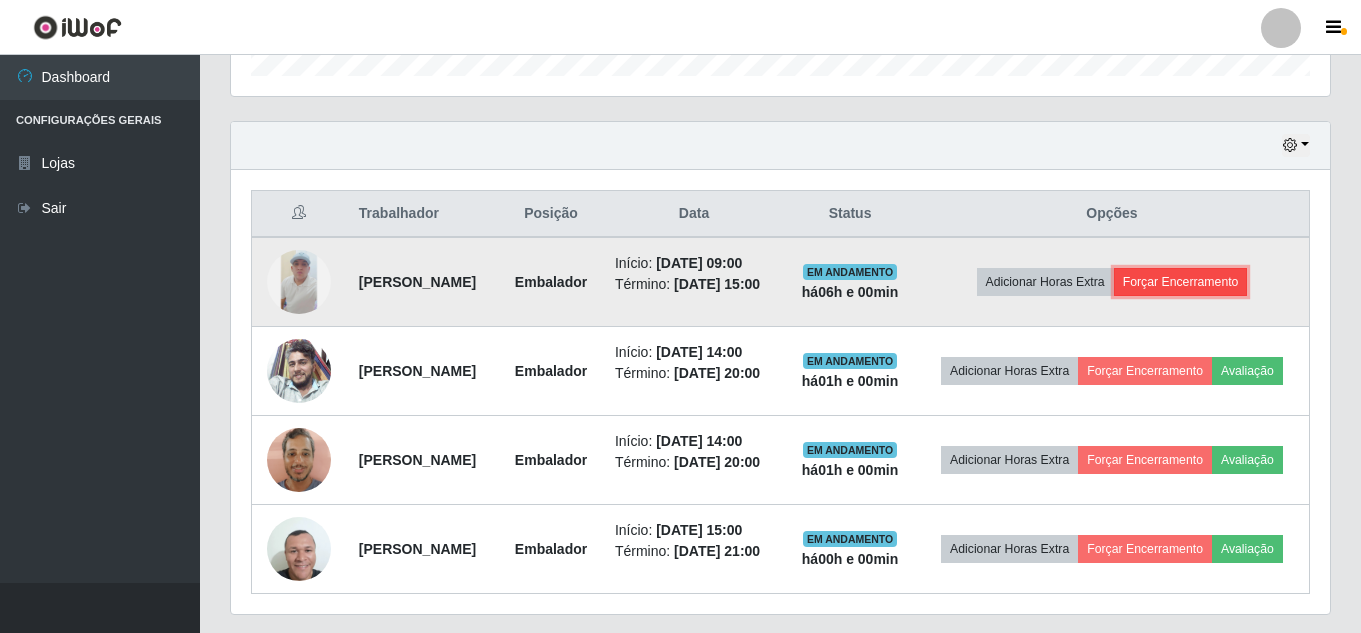click on "Forçar Encerramento" at bounding box center [1181, 282] 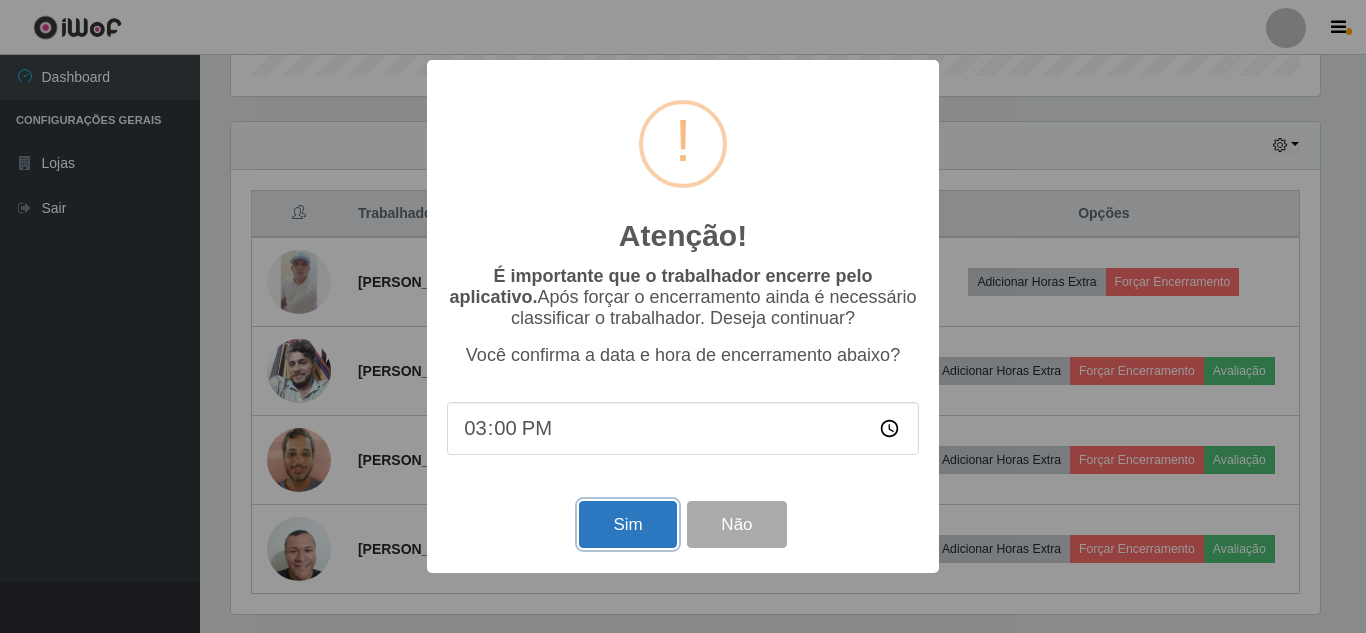click on "Sim" at bounding box center [627, 524] 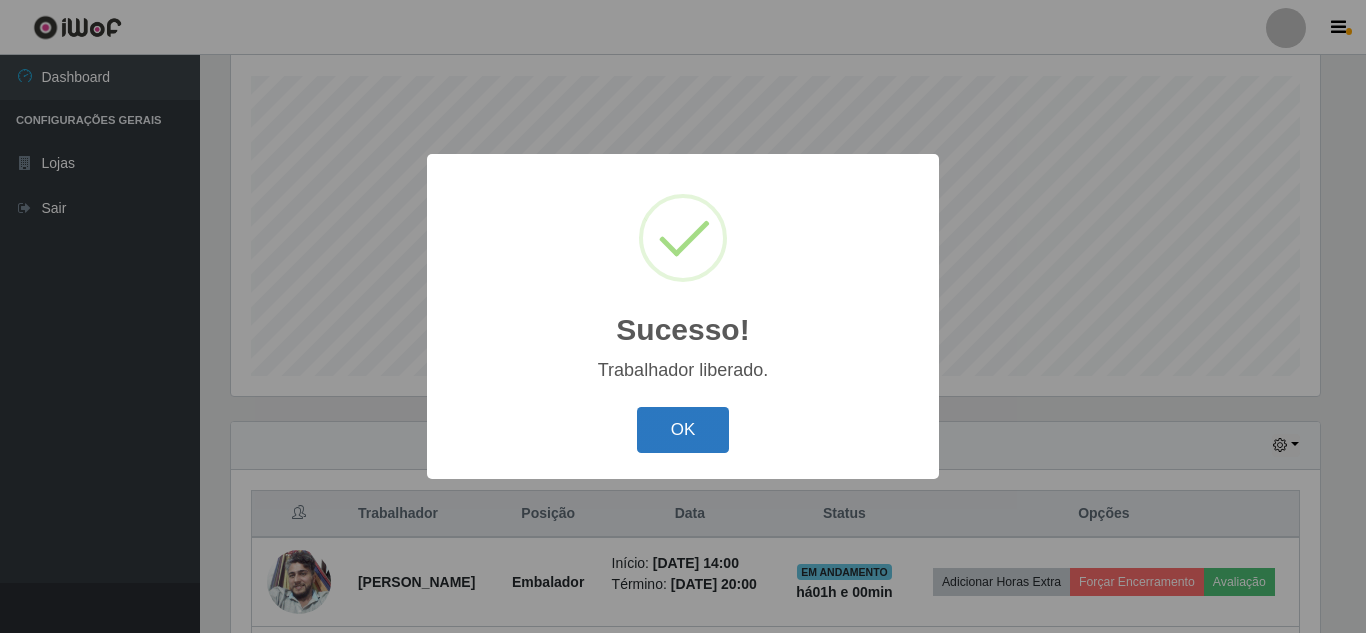 click on "OK" at bounding box center (683, 430) 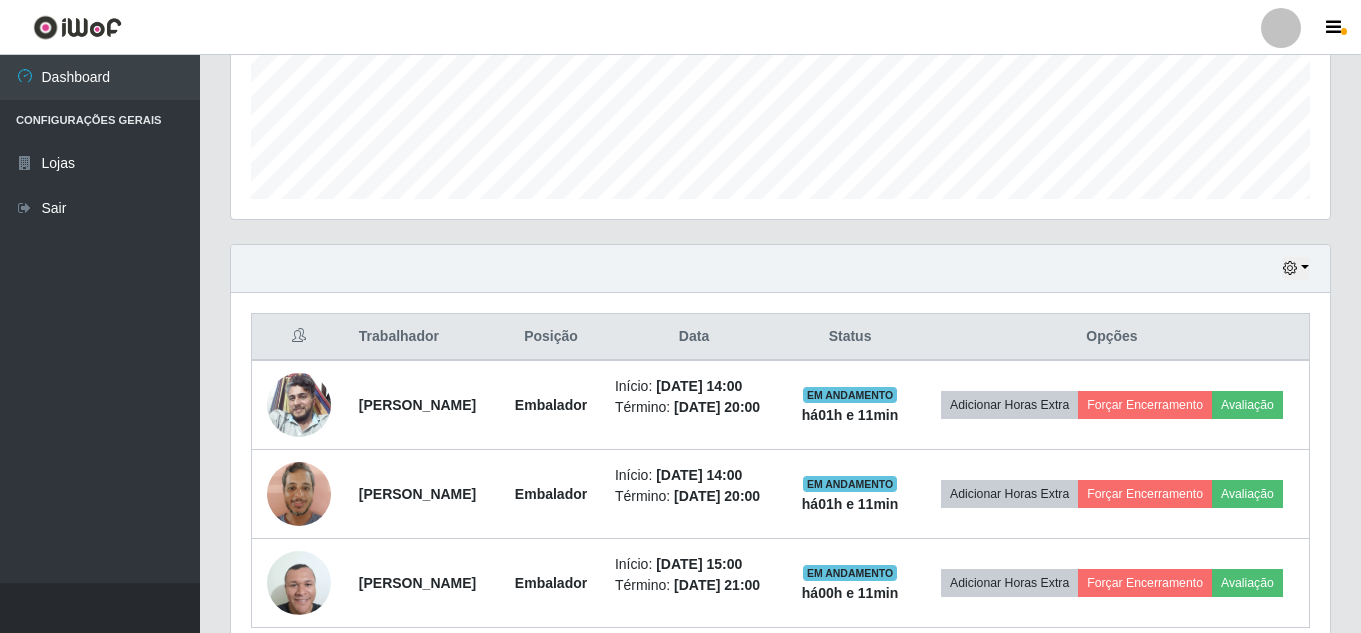 scroll, scrollTop: 514, scrollLeft: 0, axis: vertical 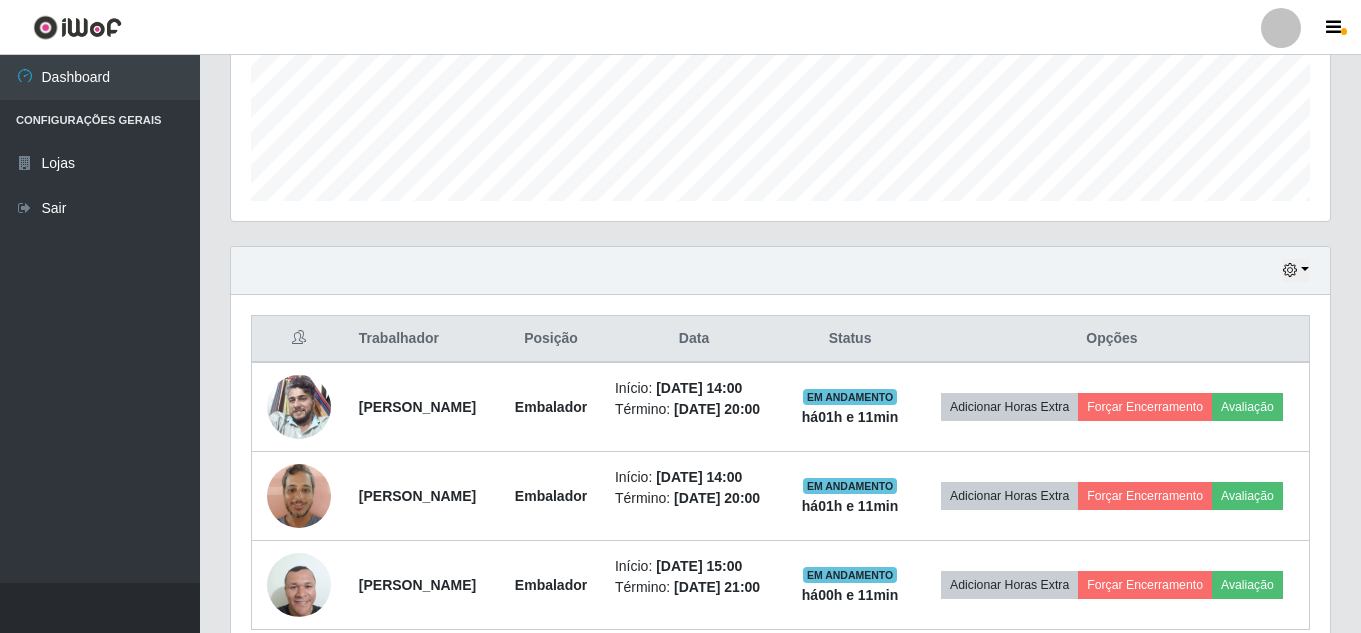 click on "Hoje 1 dia 3 dias 1 Semana Não encerrados" at bounding box center [780, 271] 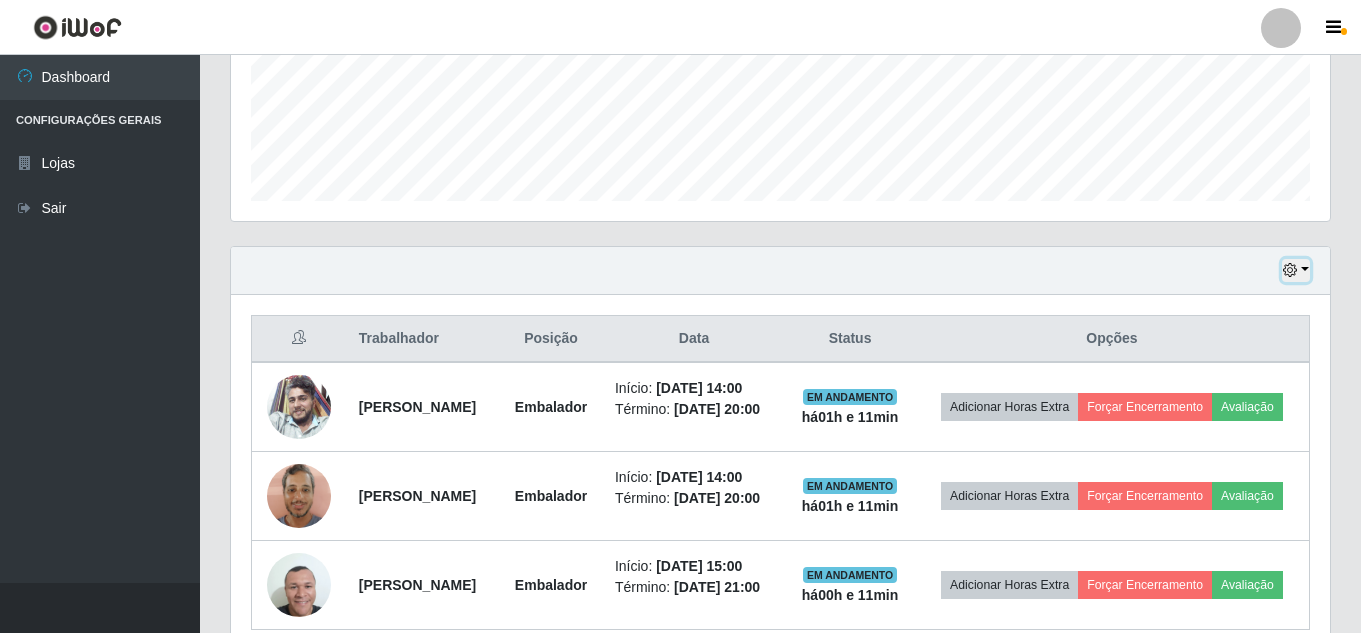 click at bounding box center (1290, 270) 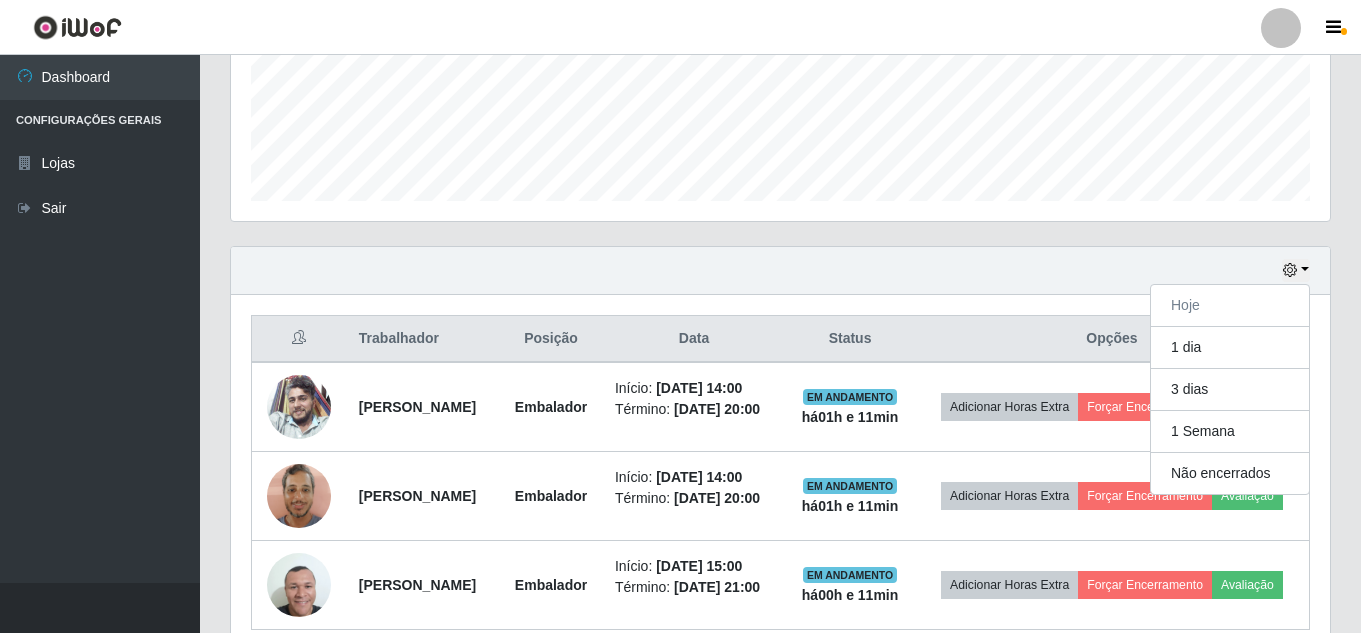 click on "Hoje 1 dia 3 dias 1 Semana Não encerrados" at bounding box center [780, 271] 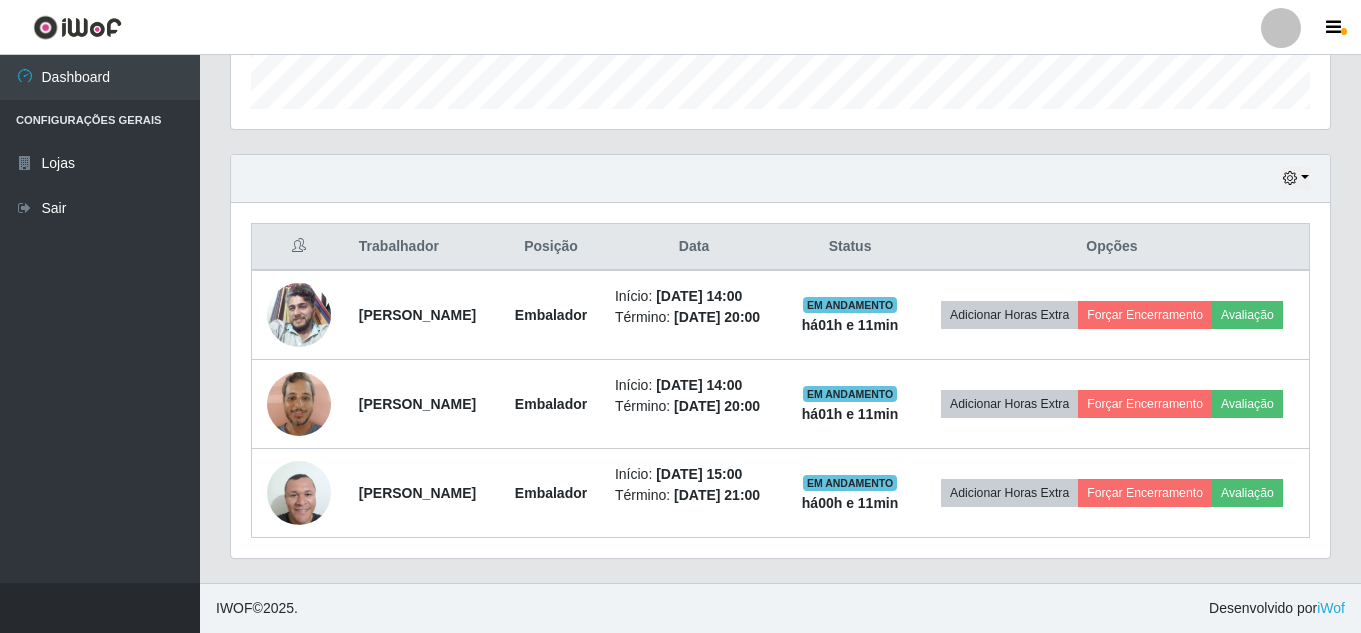 scroll, scrollTop: 714, scrollLeft: 0, axis: vertical 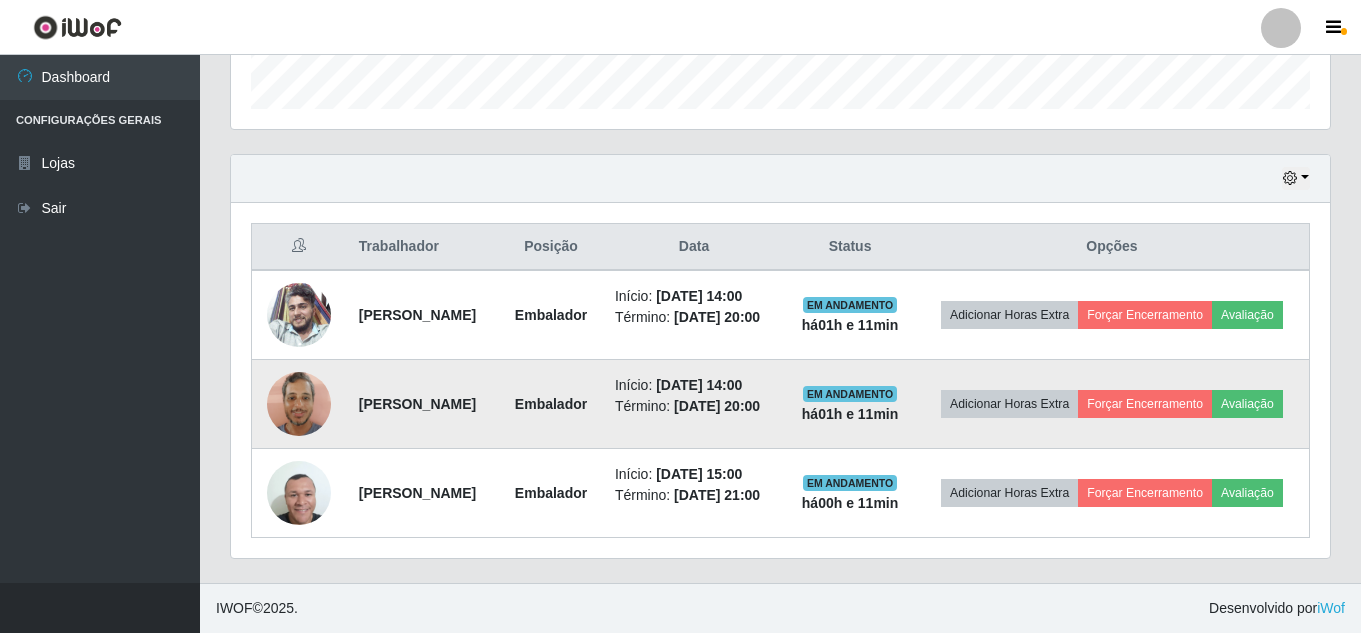 click on "[PERSON_NAME]" at bounding box center (423, 404) 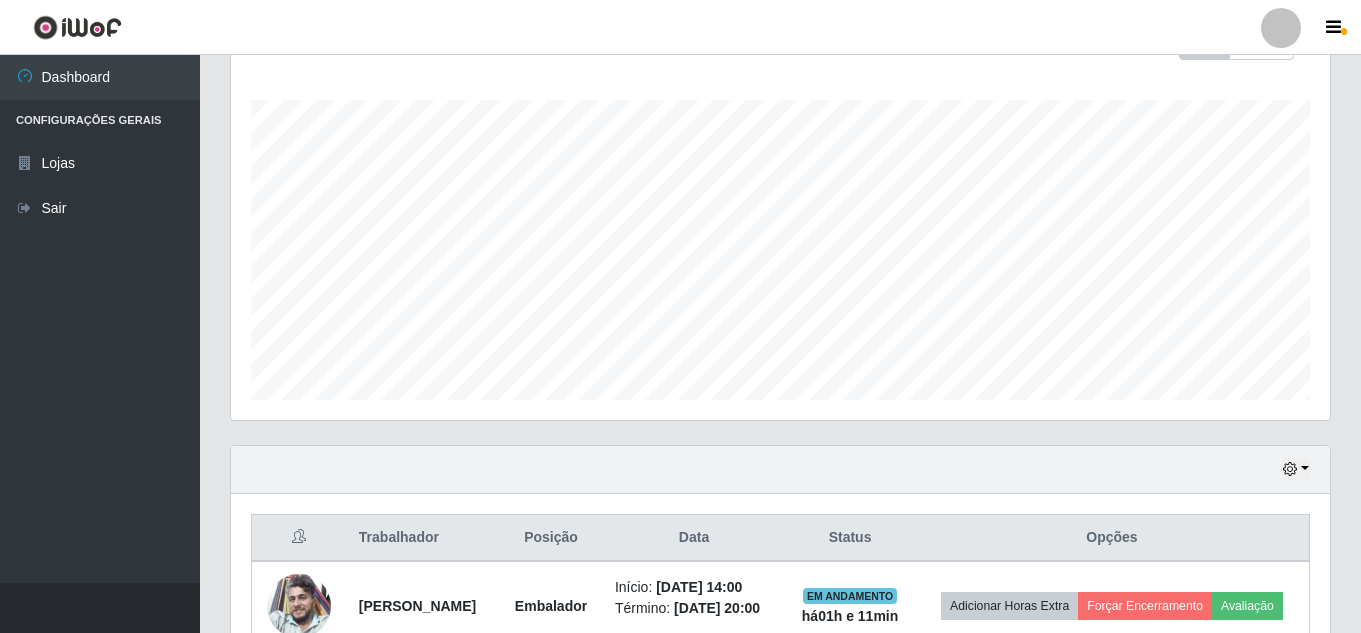 scroll, scrollTop: 714, scrollLeft: 0, axis: vertical 